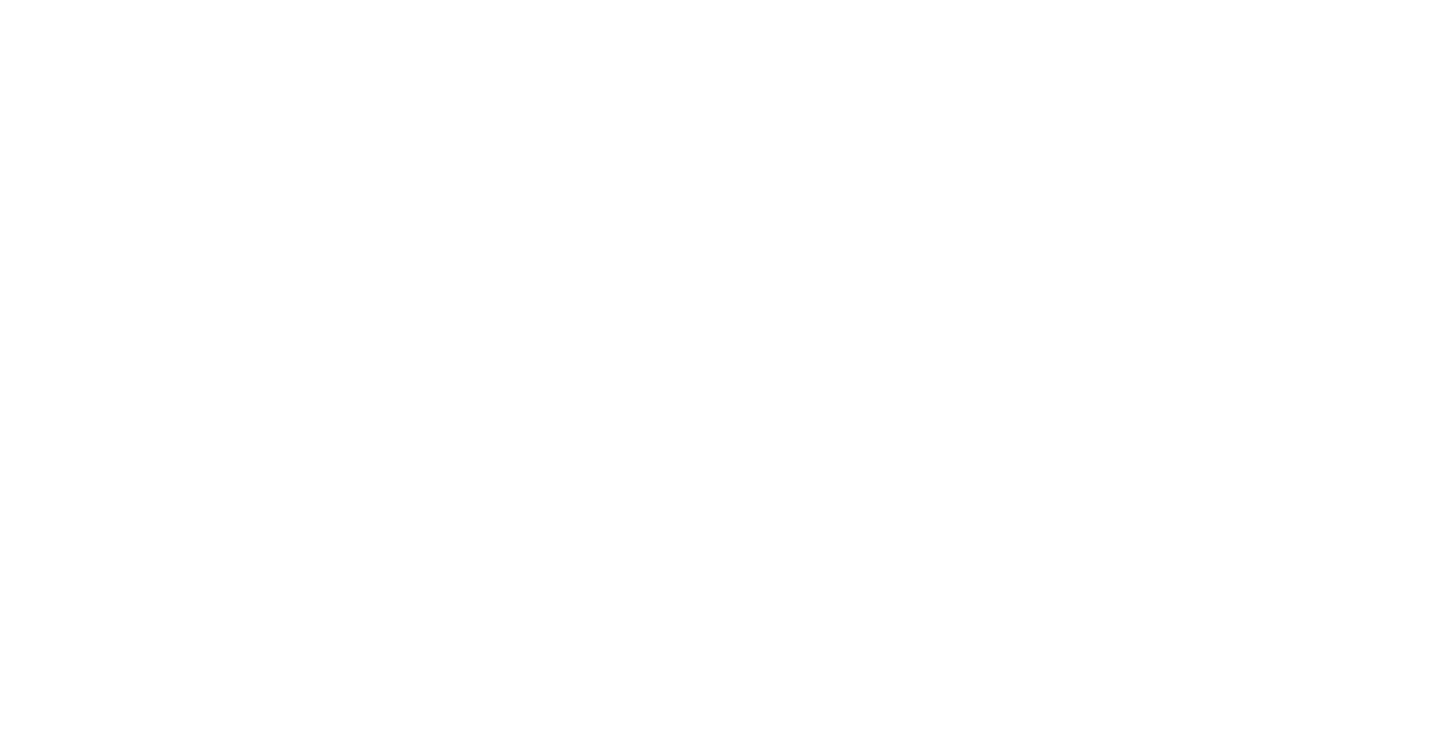 scroll, scrollTop: 0, scrollLeft: 0, axis: both 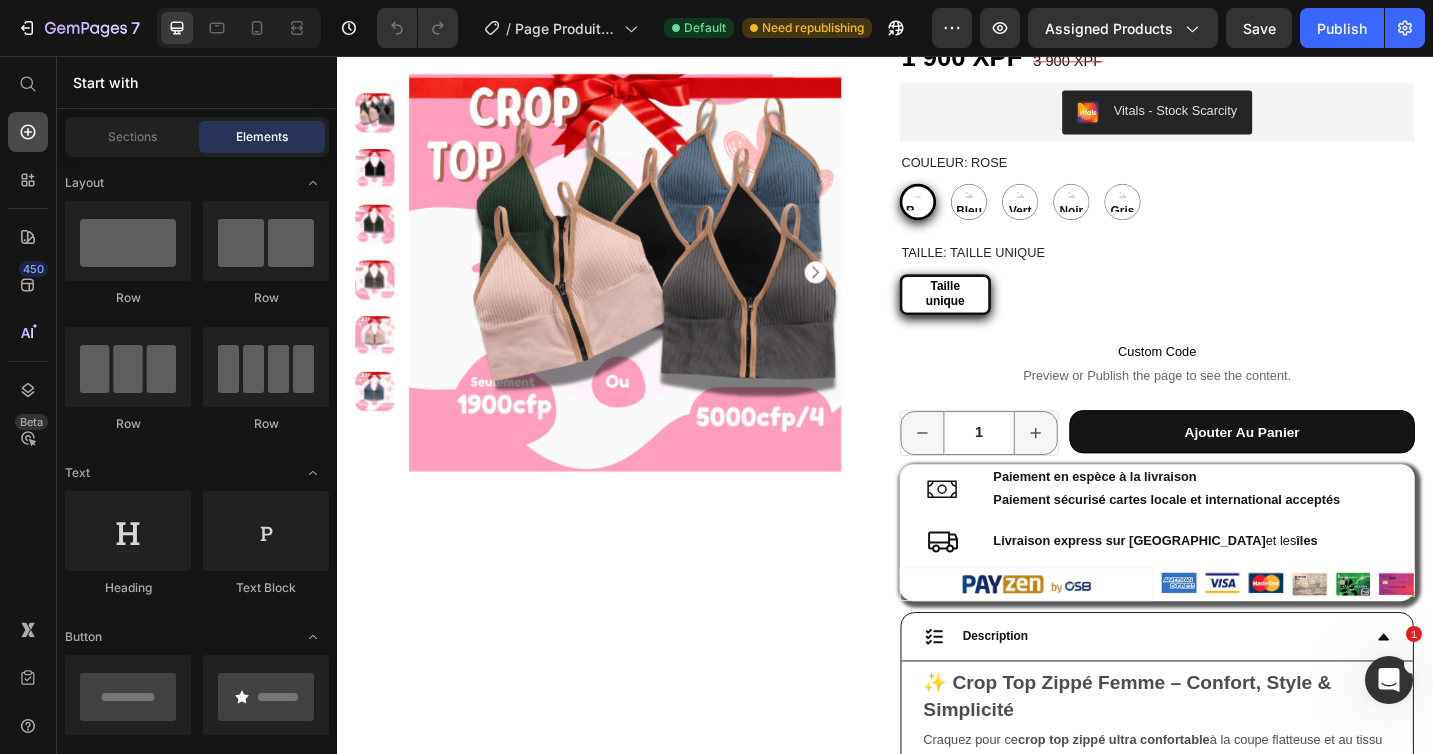 click 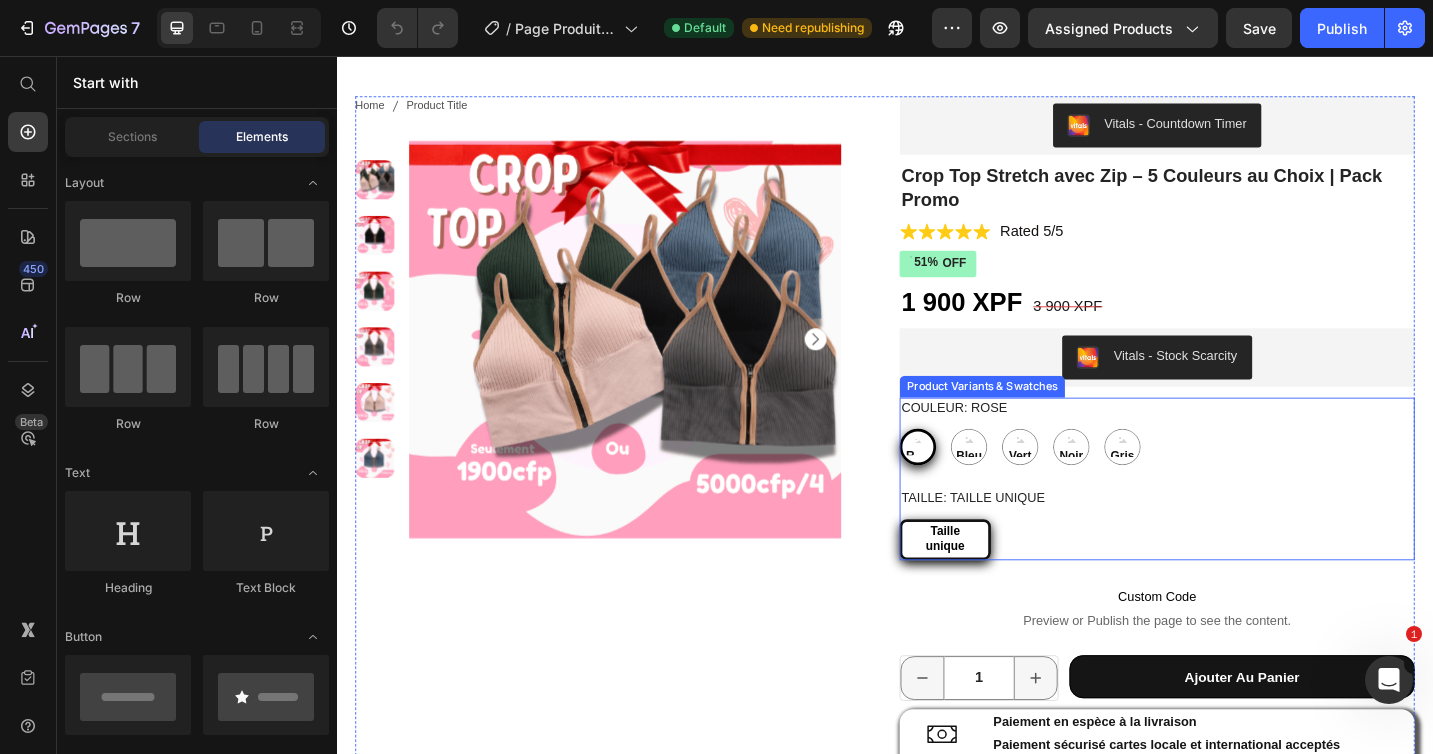 scroll, scrollTop: 204, scrollLeft: 0, axis: vertical 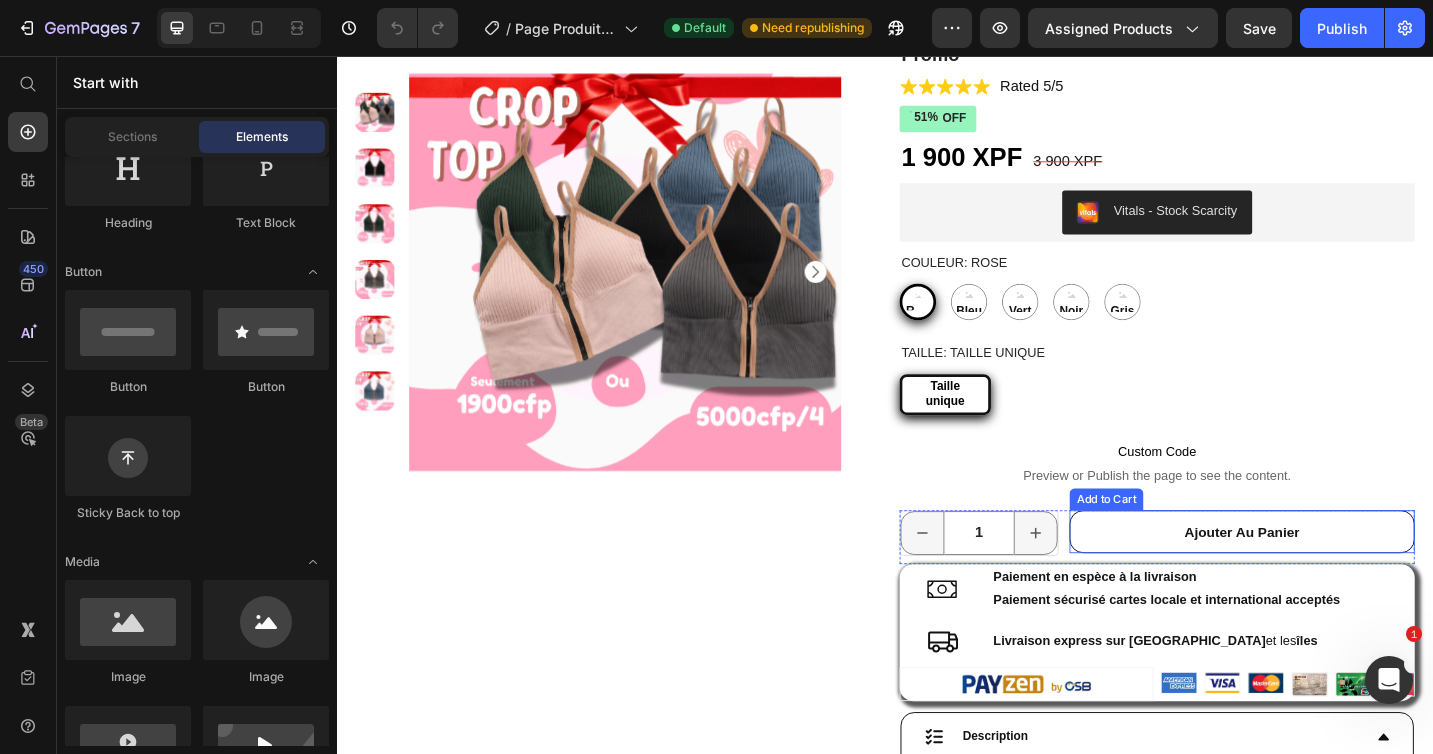click on "ajouter au panier" at bounding box center (1328, 577) 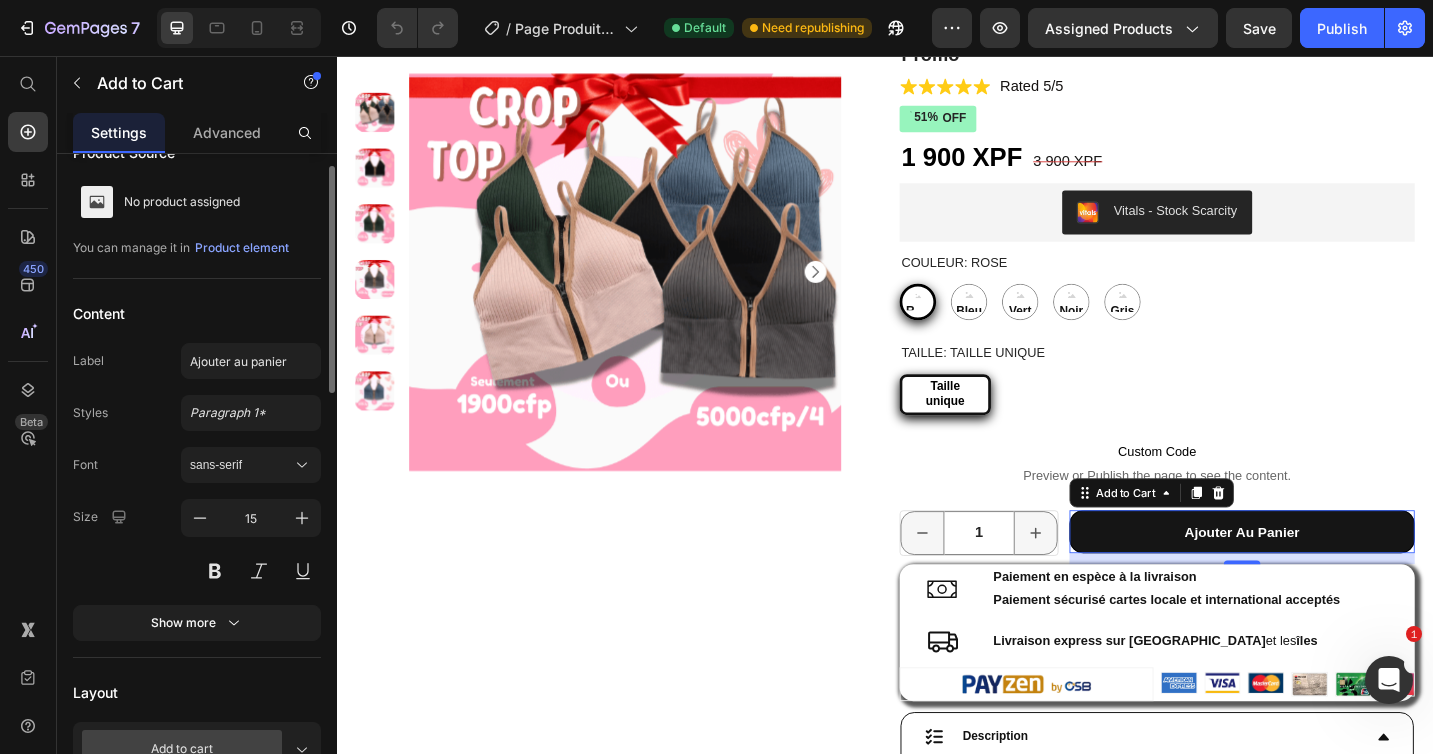 scroll, scrollTop: 138, scrollLeft: 0, axis: vertical 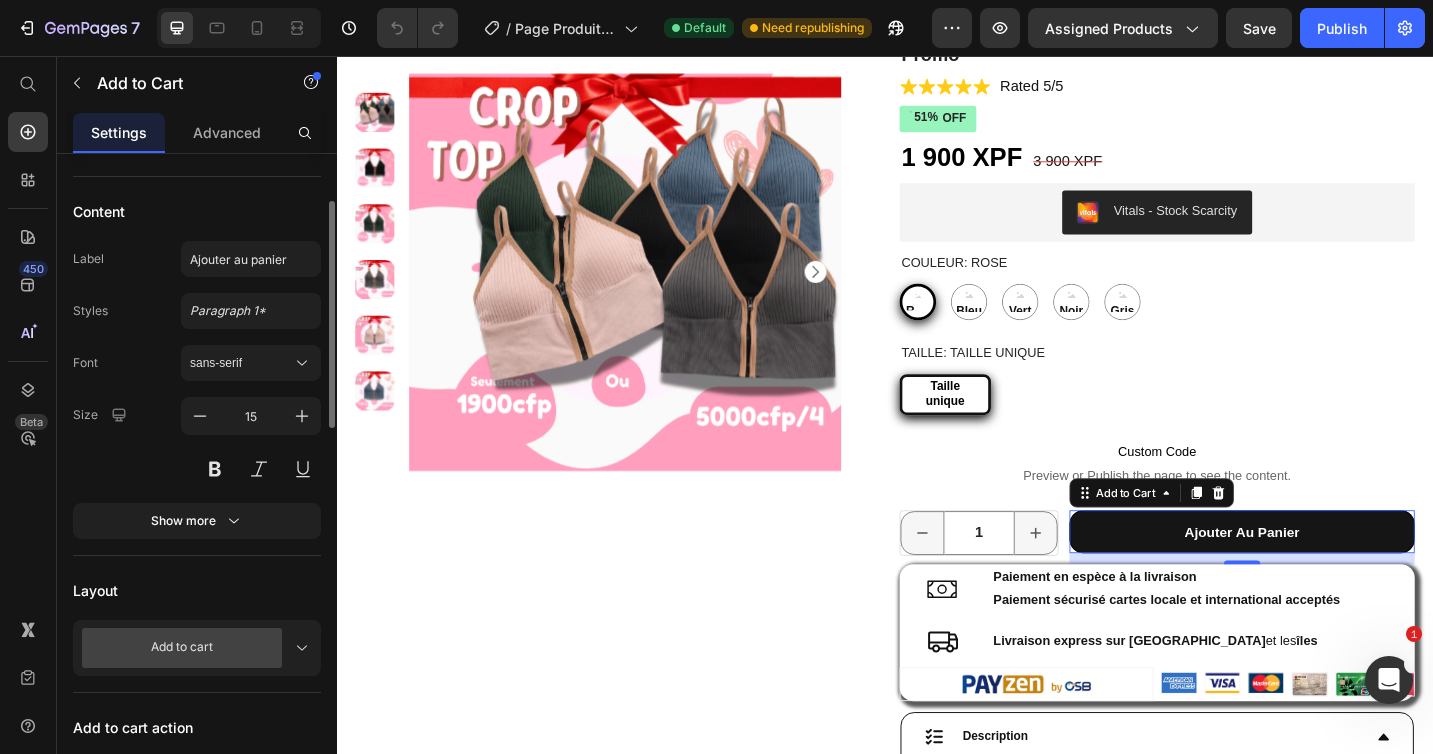 click on "Add to cart" at bounding box center (197, 648) 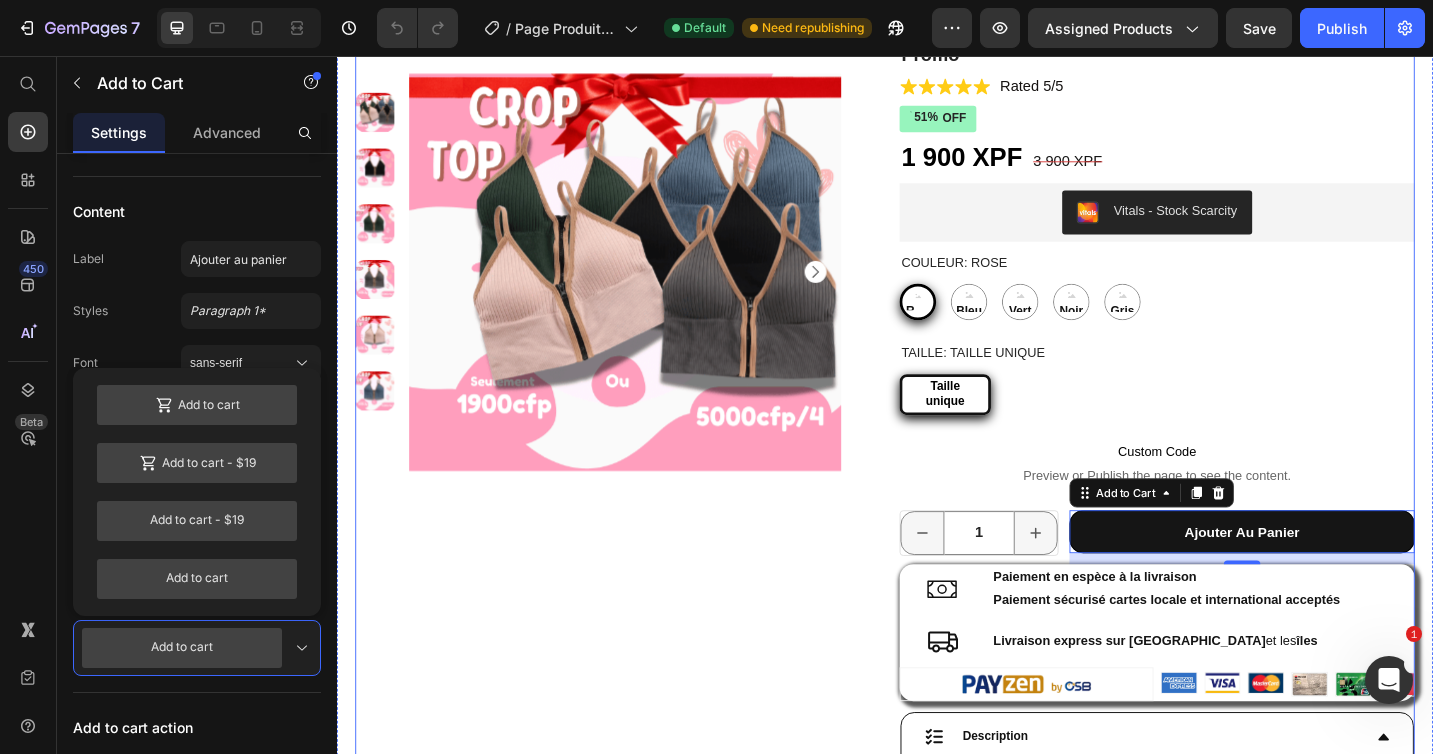 click on "Home
Product Title Breadcrumb
Product Images" at bounding box center (639, 689) 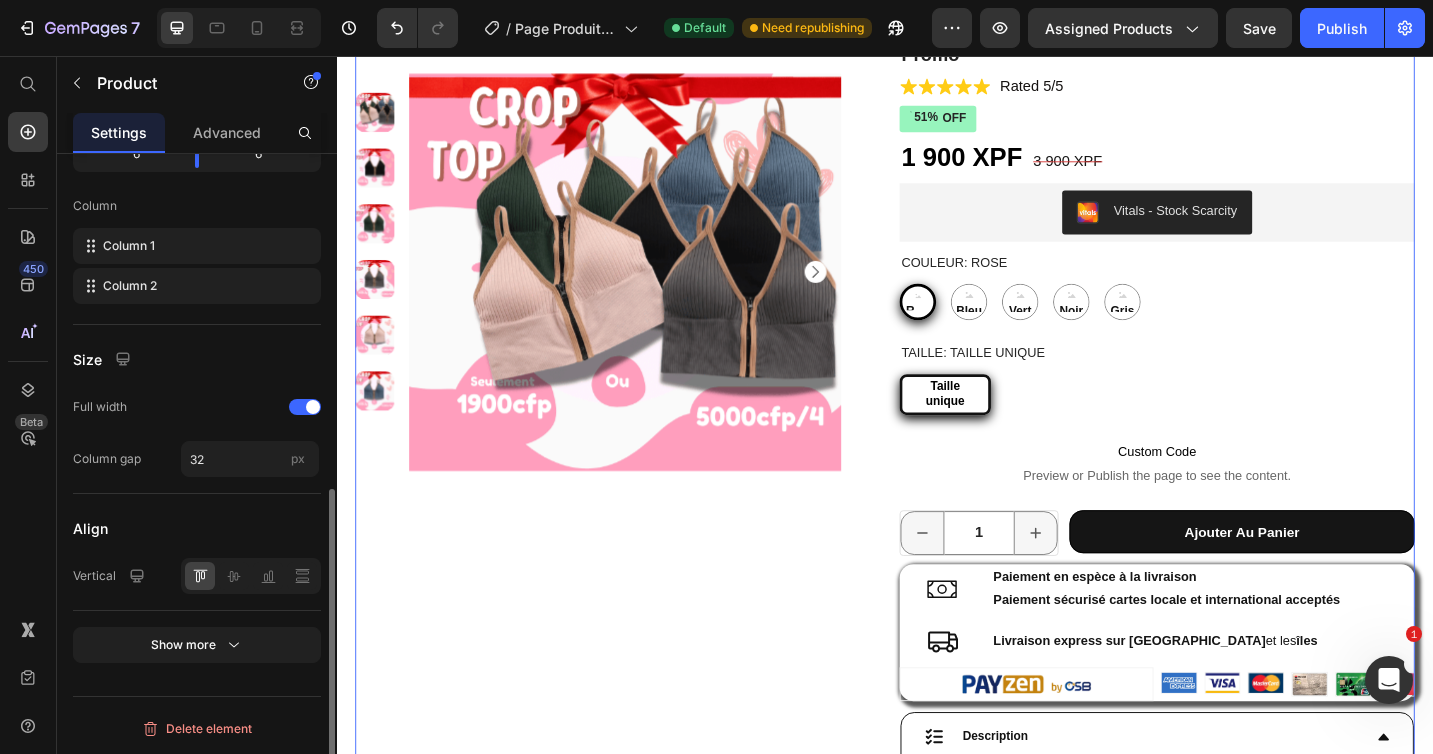 scroll, scrollTop: 0, scrollLeft: 0, axis: both 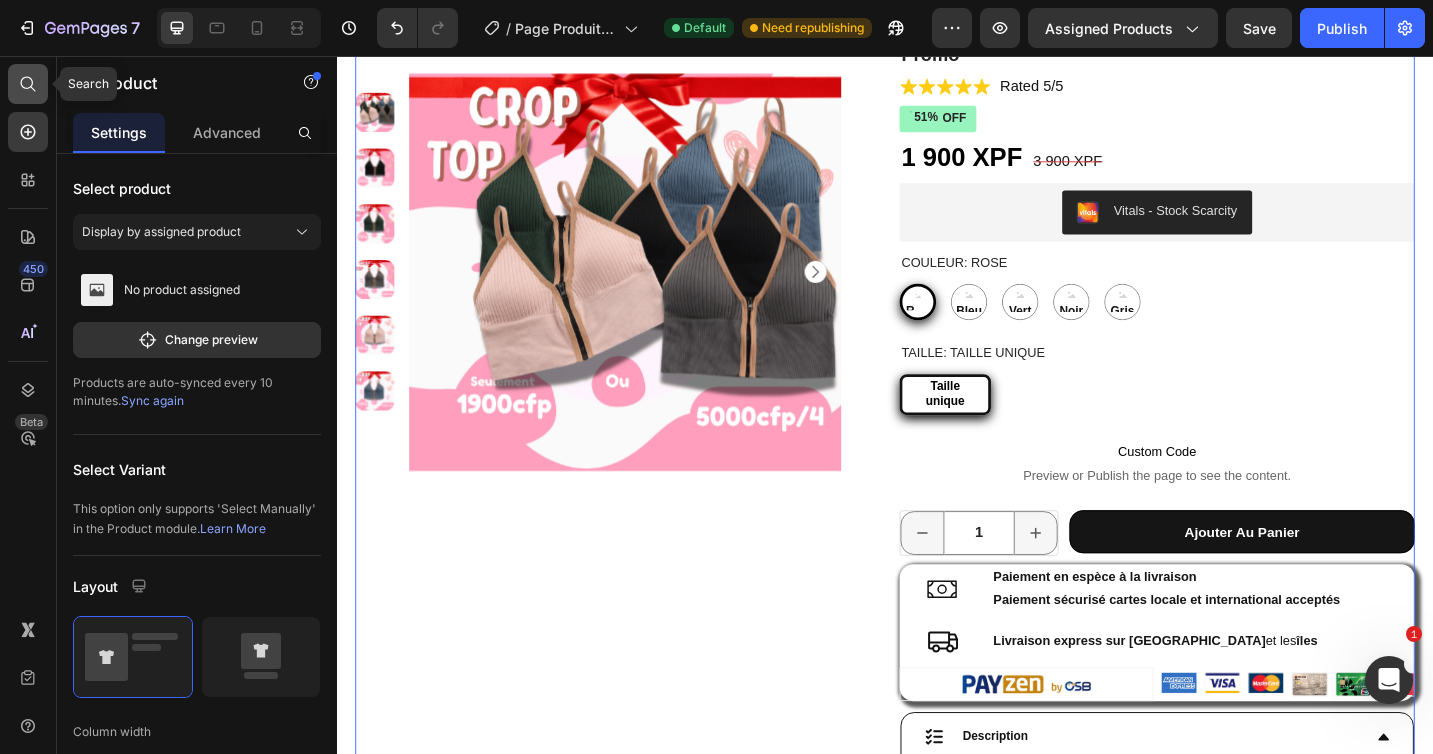click 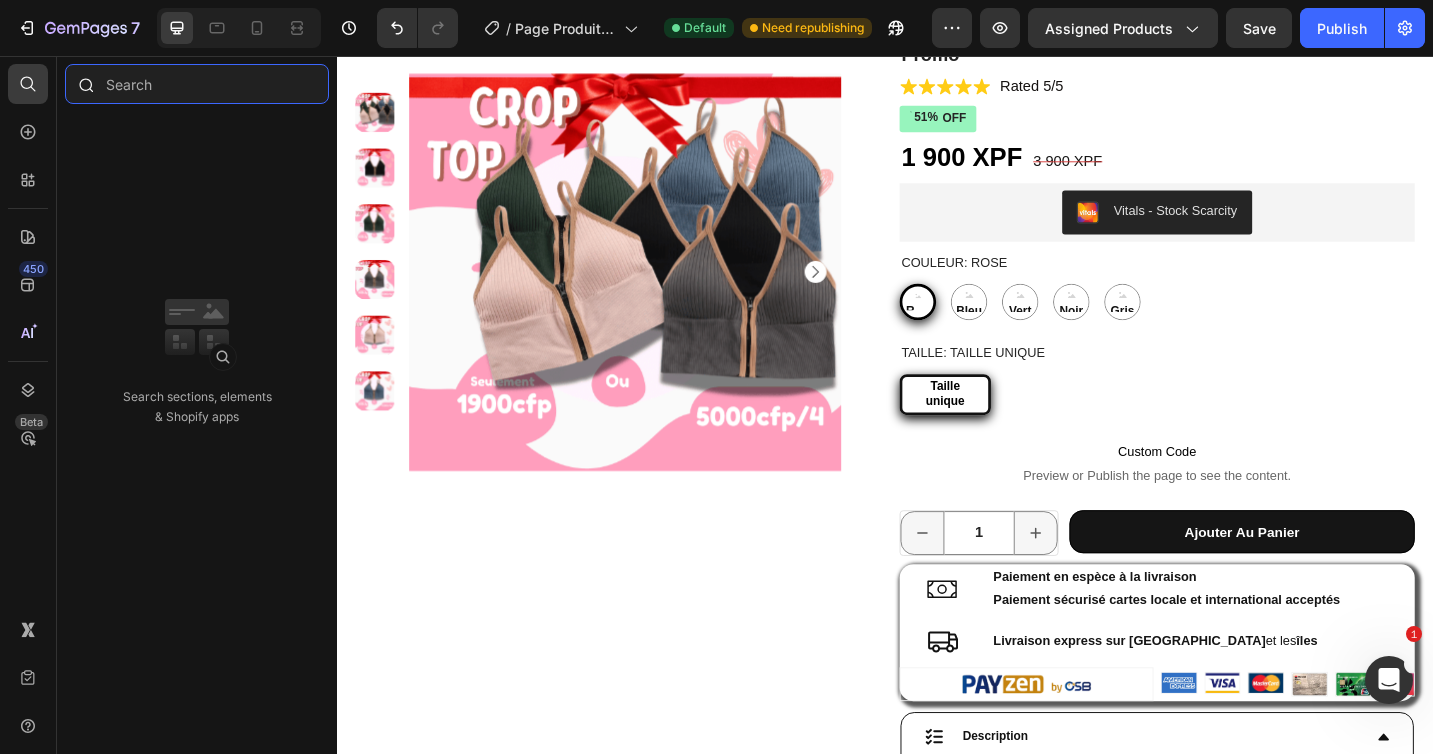 click at bounding box center [197, 84] 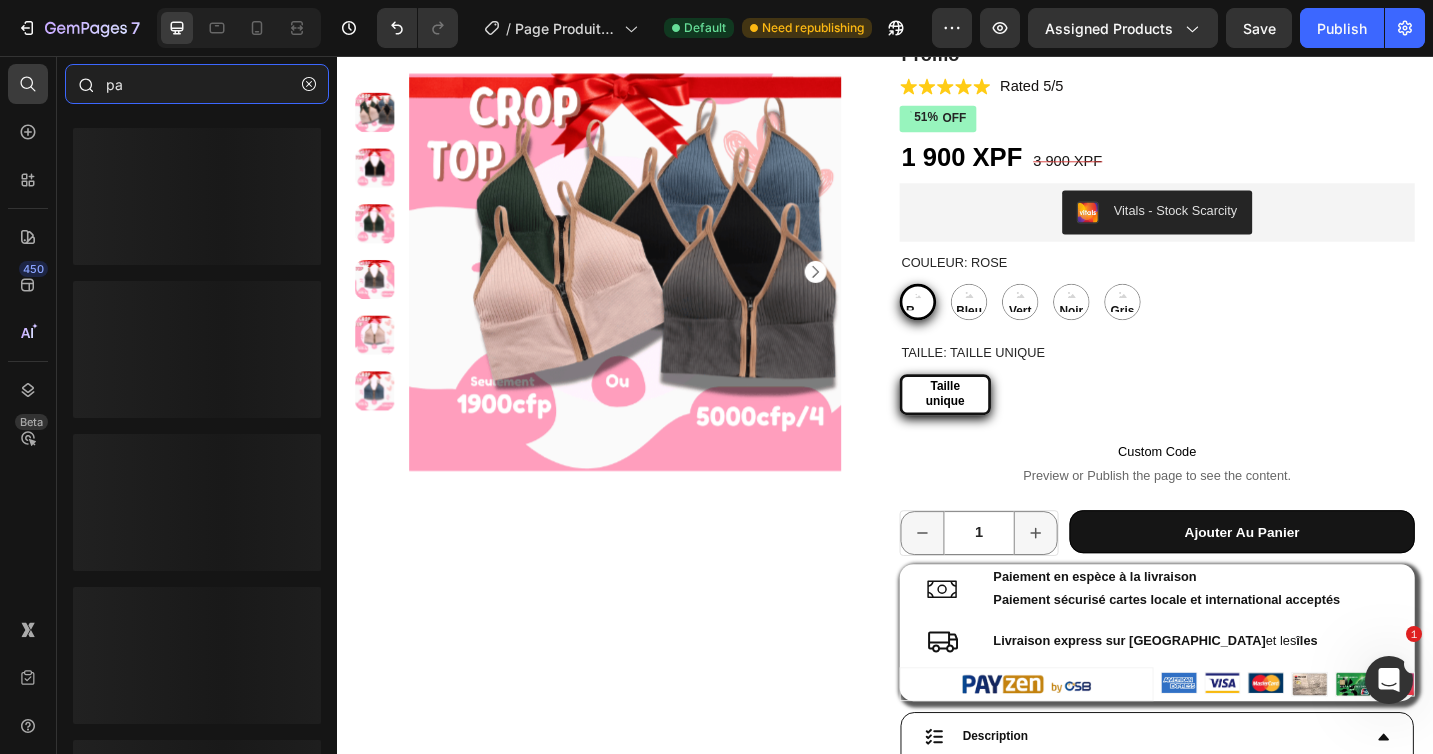 type on "p" 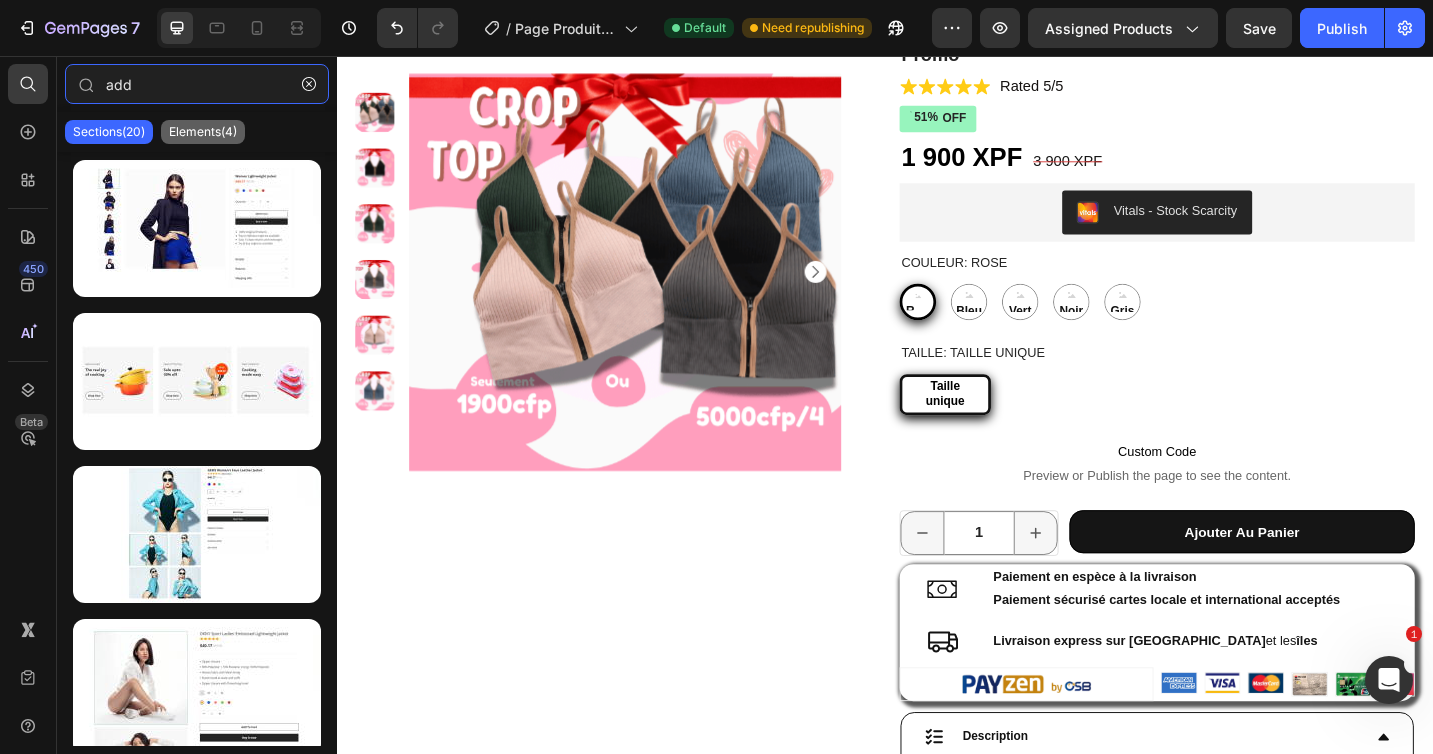 type on "add" 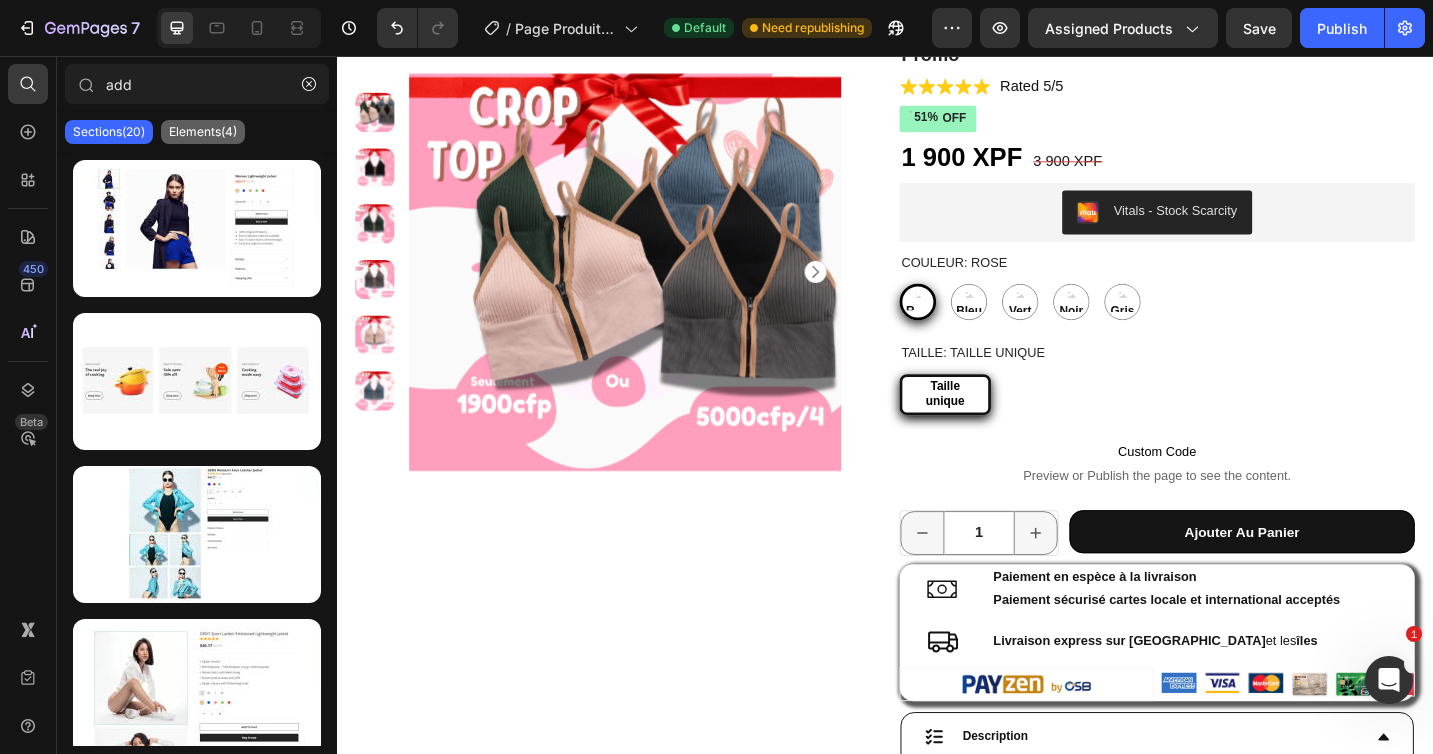 click on "Elements(4)" 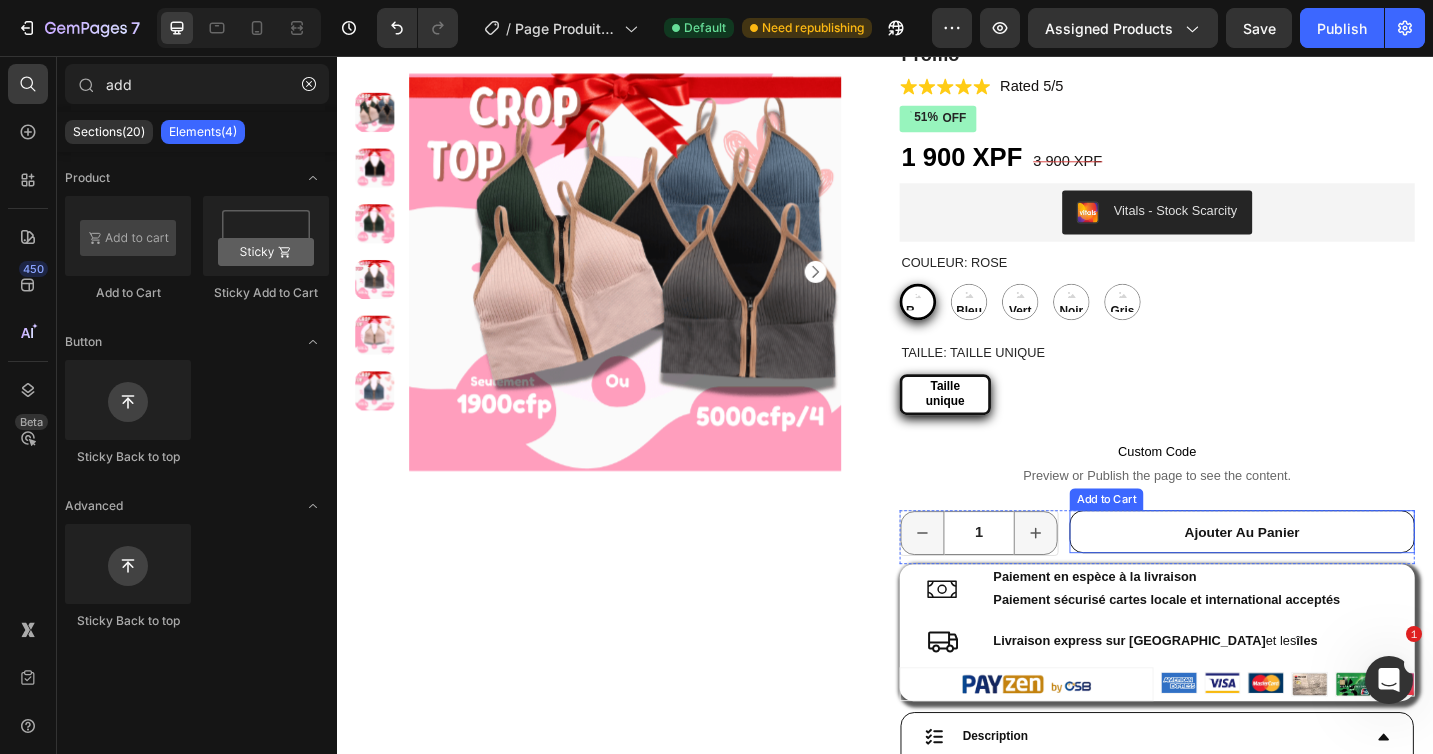 click on "ajouter au panier" at bounding box center [1328, 577] 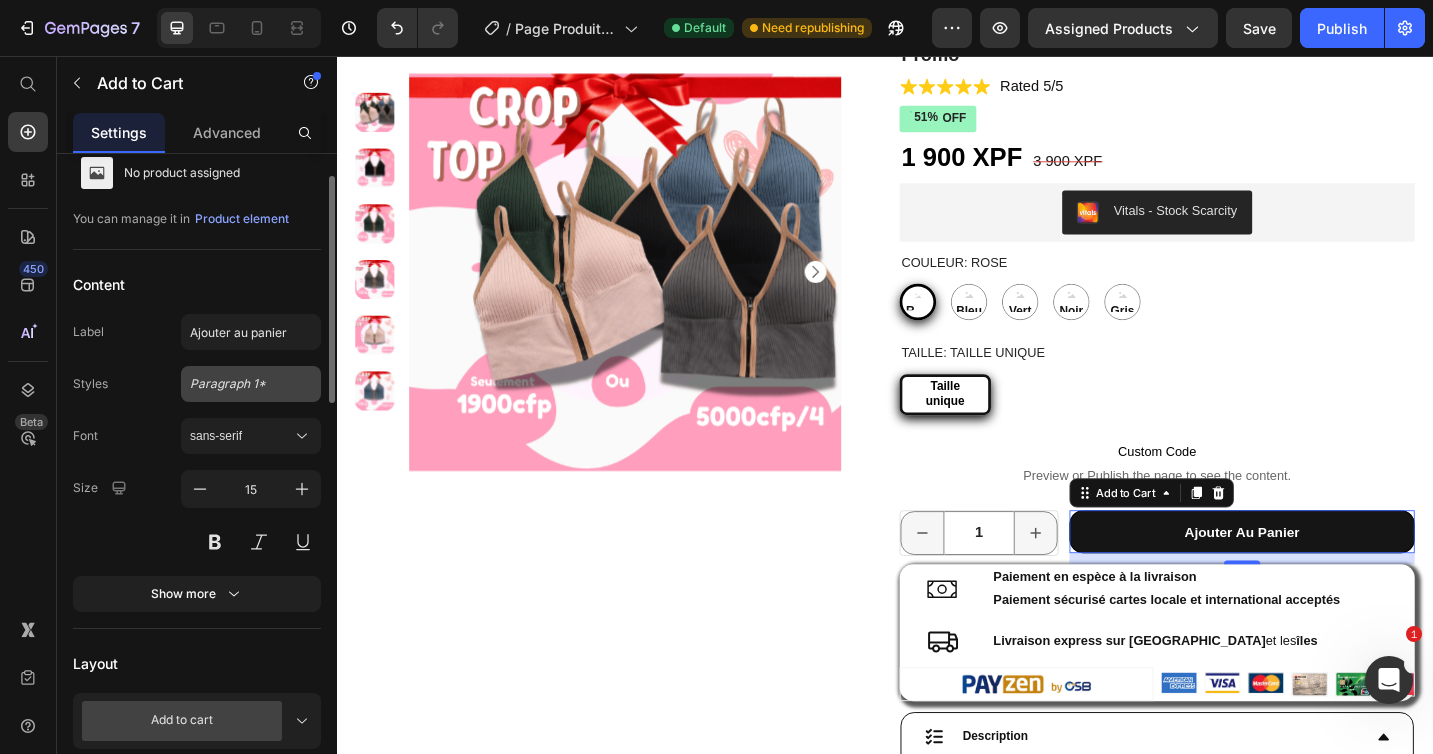 scroll, scrollTop: 149, scrollLeft: 0, axis: vertical 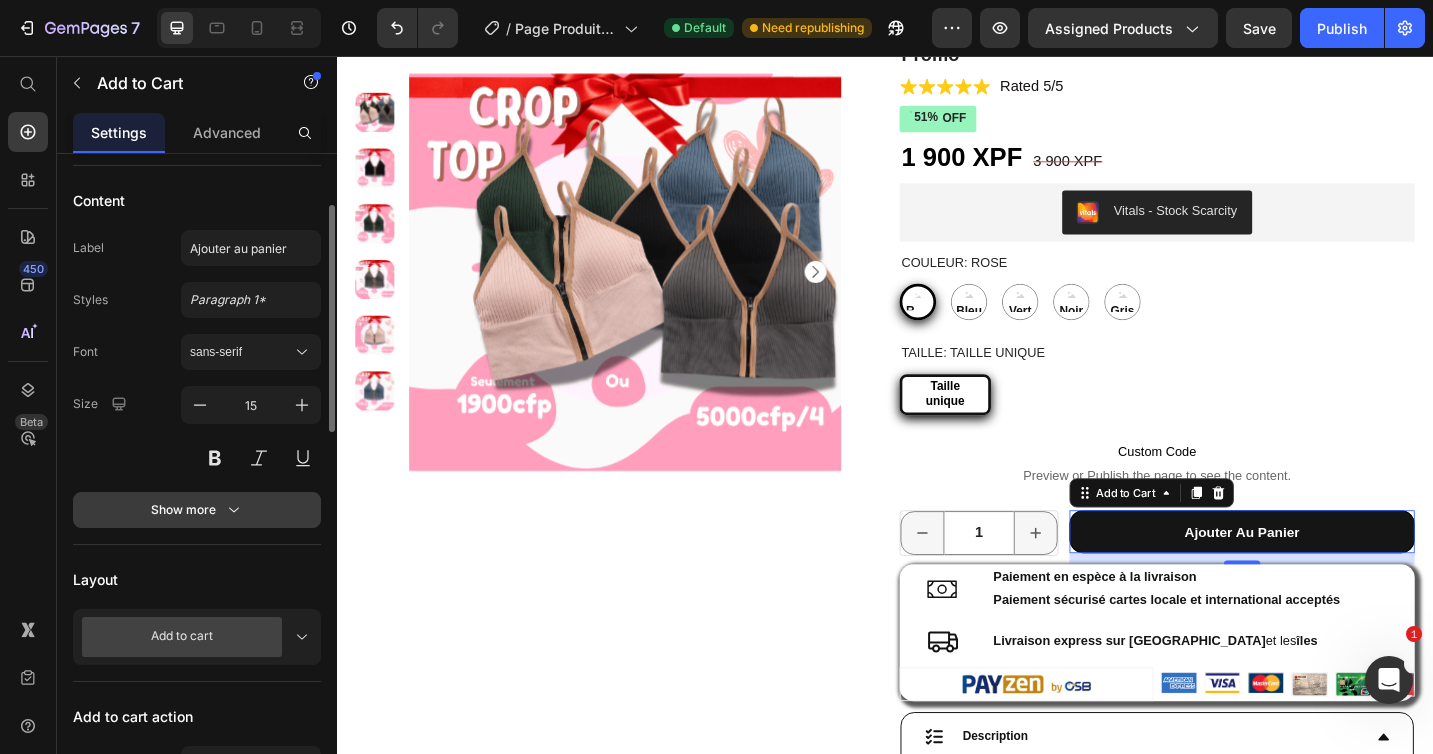 click on "Show more" at bounding box center (197, 510) 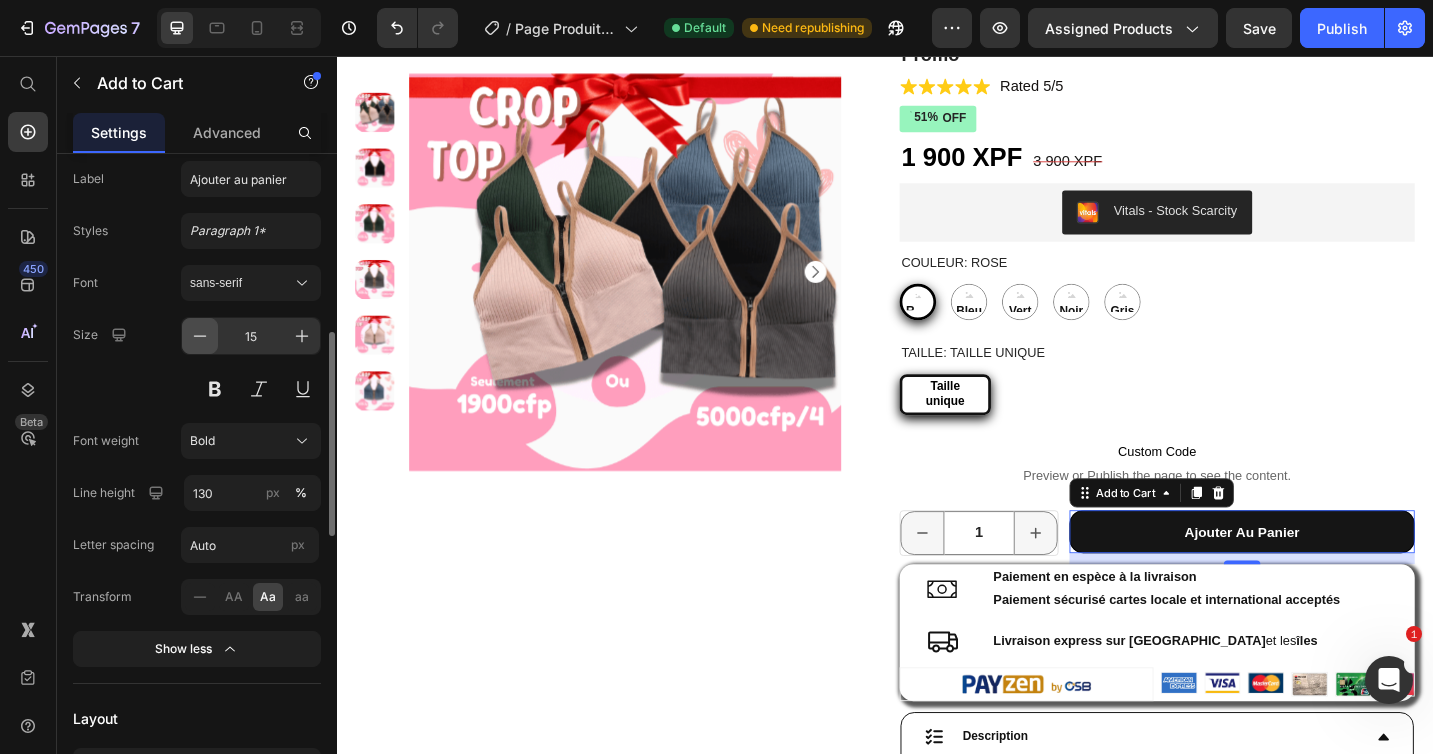 scroll, scrollTop: 302, scrollLeft: 0, axis: vertical 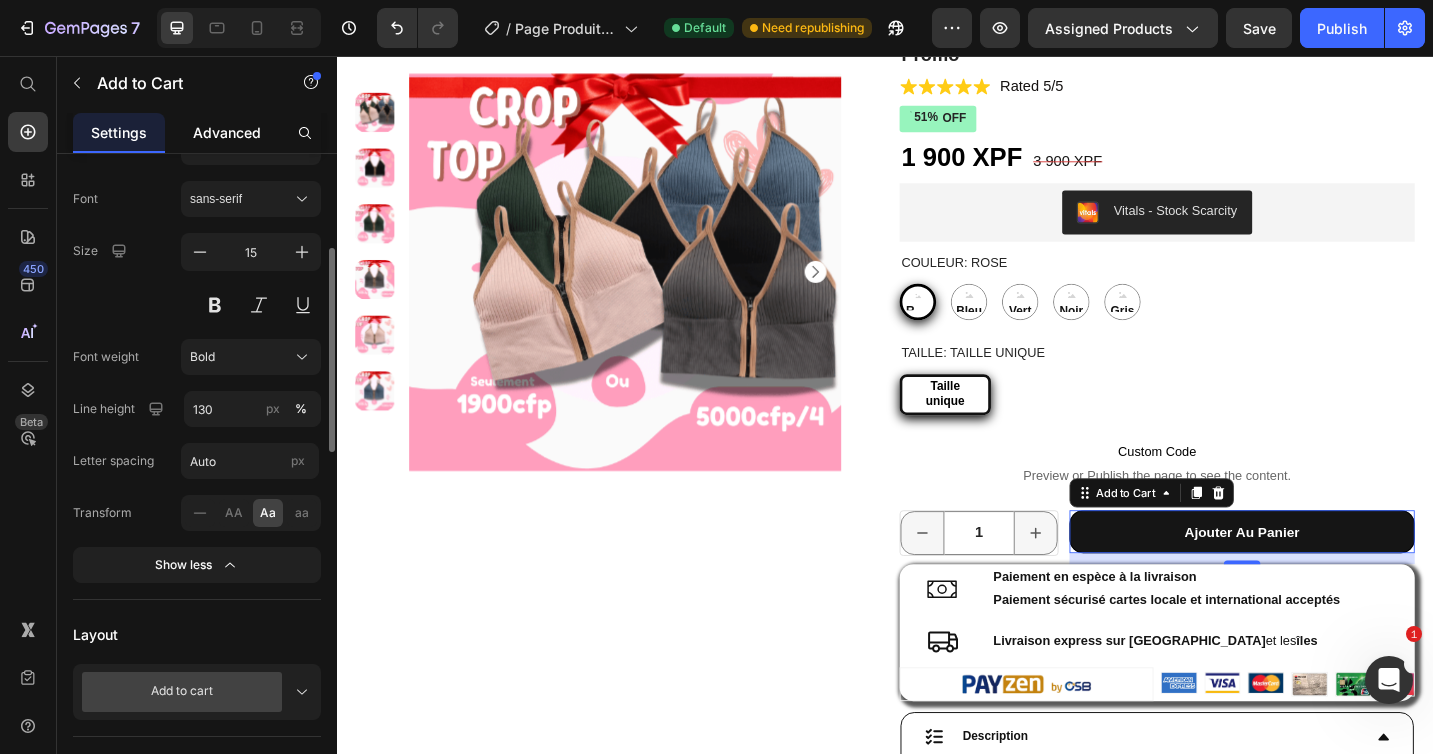 click on "Advanced" at bounding box center [227, 132] 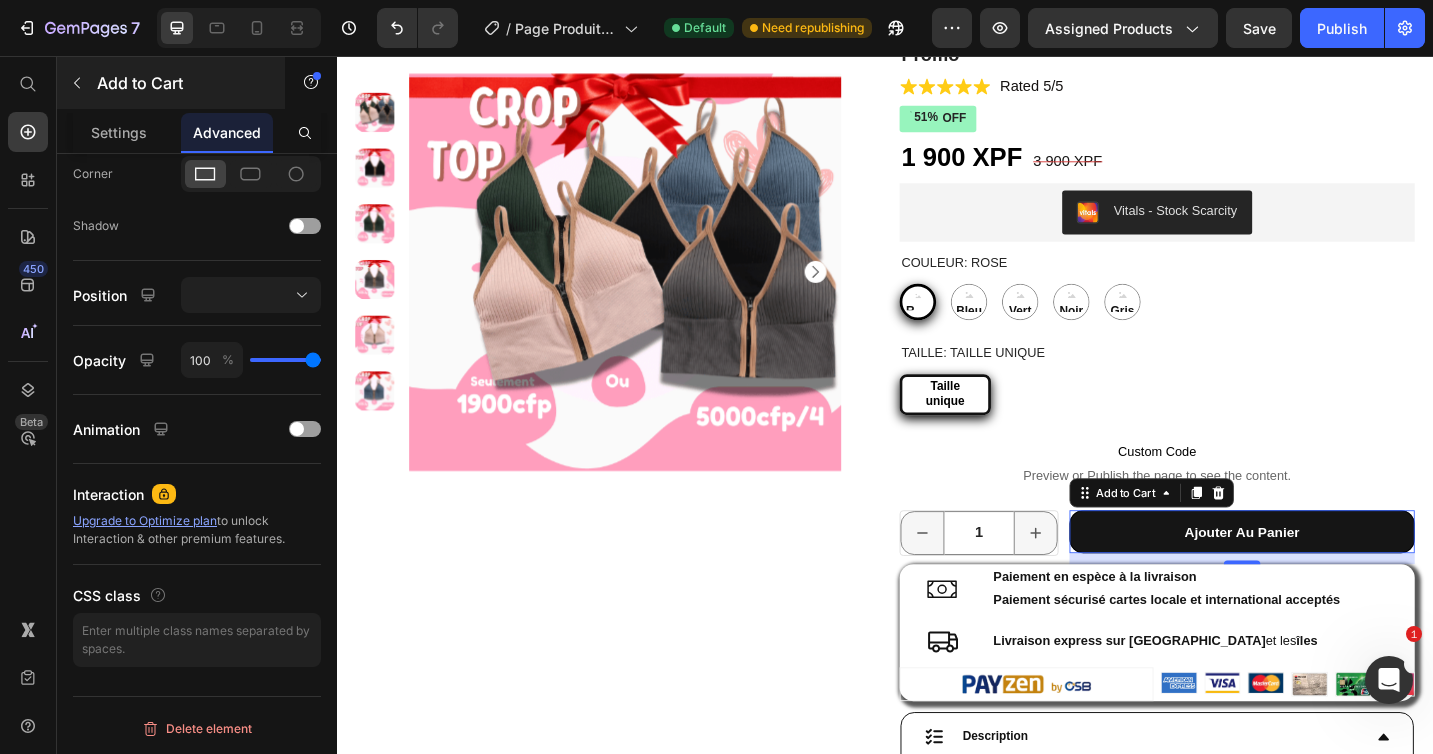 scroll, scrollTop: 0, scrollLeft: 0, axis: both 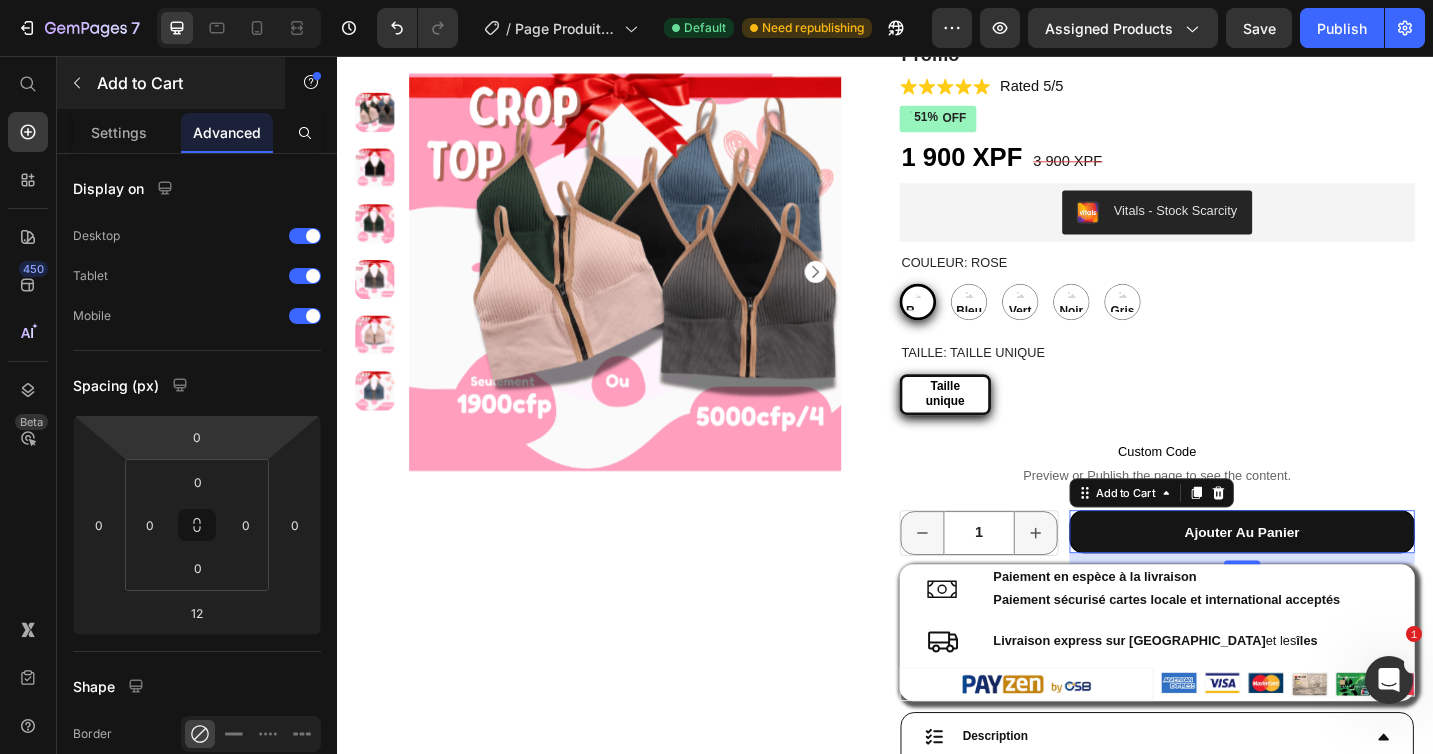 drag, startPoint x: 104, startPoint y: 142, endPoint x: 121, endPoint y: 91, distance: 53.75872 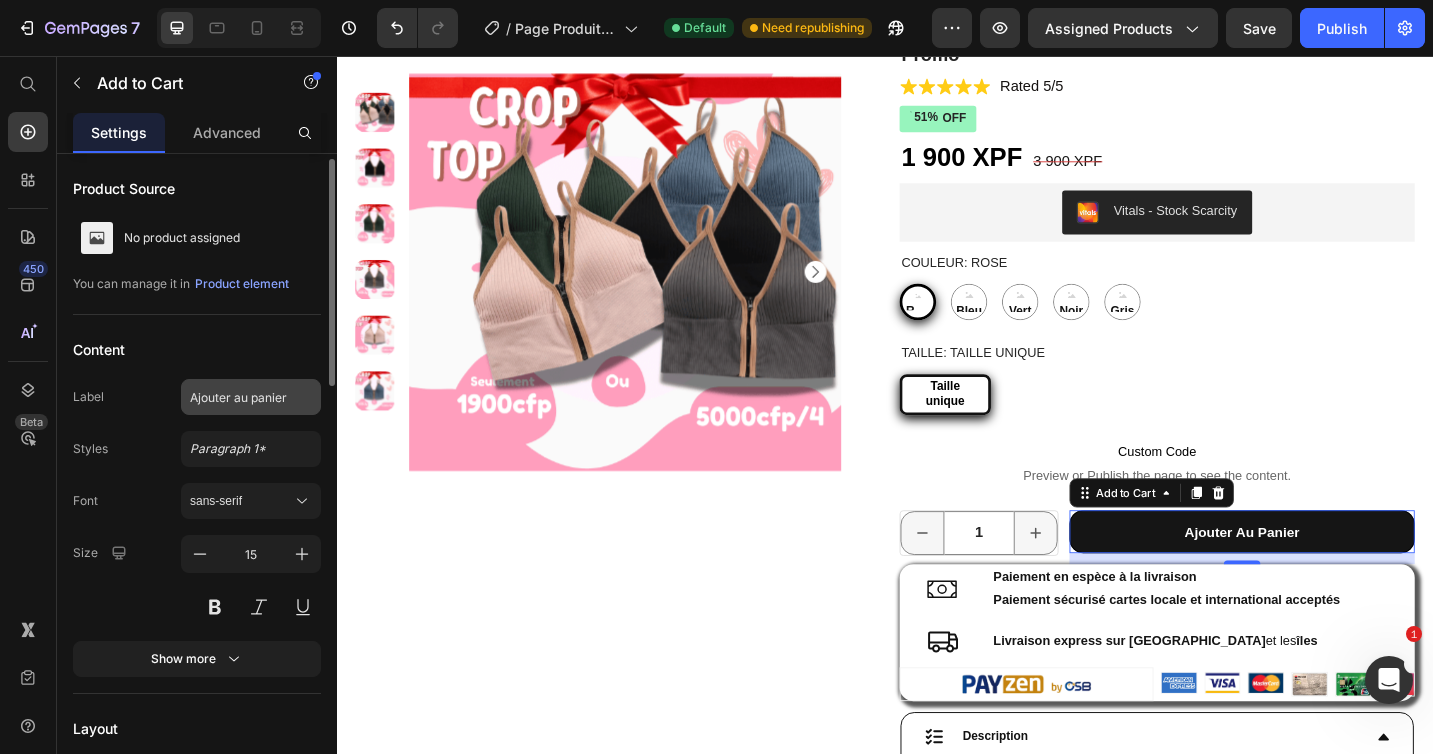 scroll, scrollTop: 36, scrollLeft: 0, axis: vertical 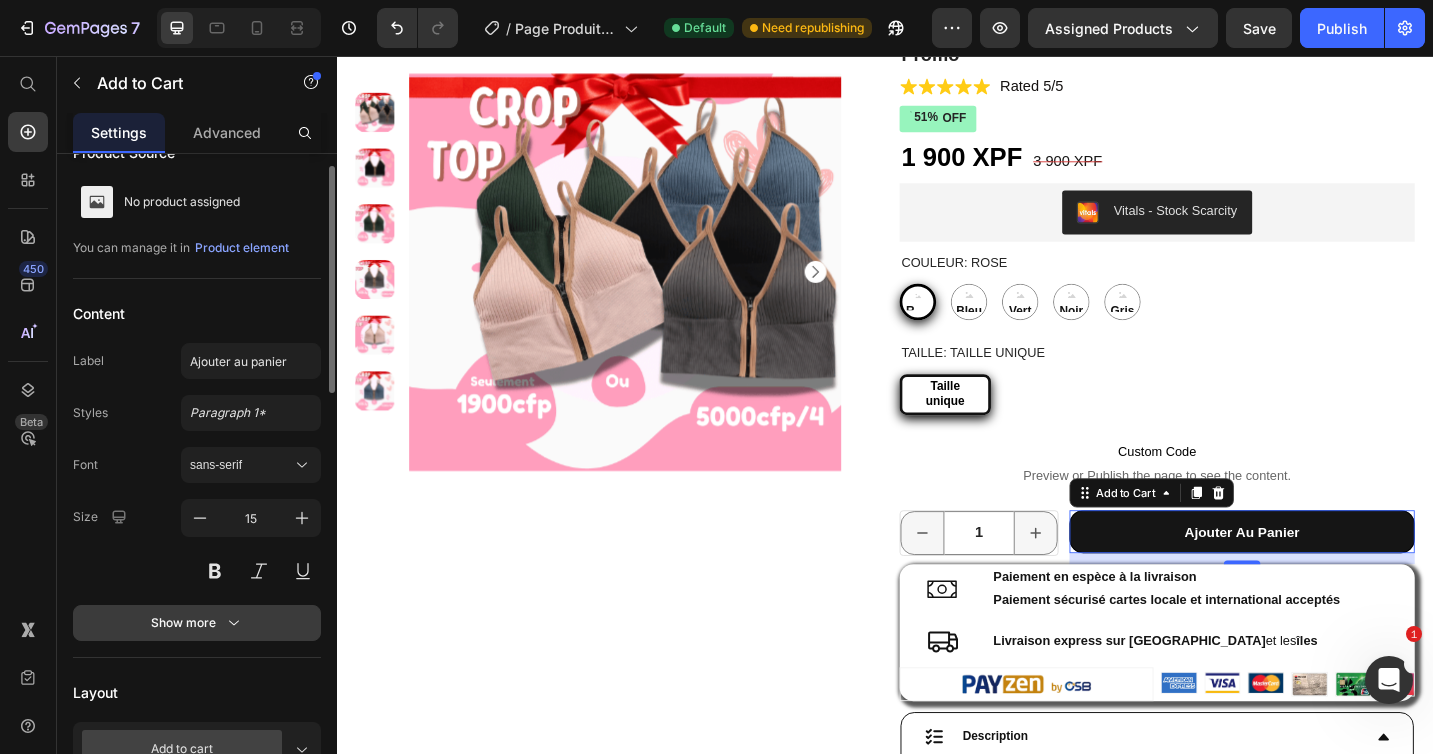 click on "Show more" at bounding box center (197, 623) 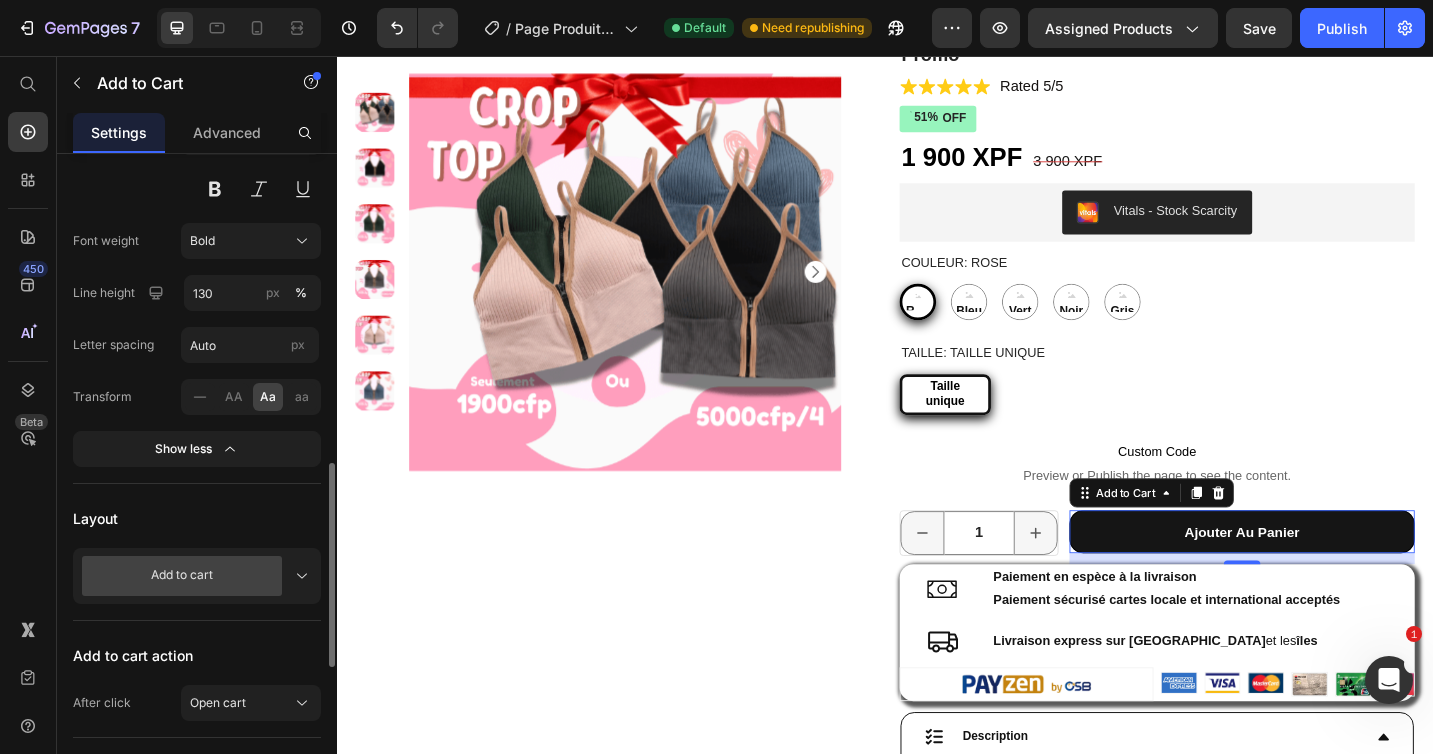 scroll, scrollTop: 554, scrollLeft: 0, axis: vertical 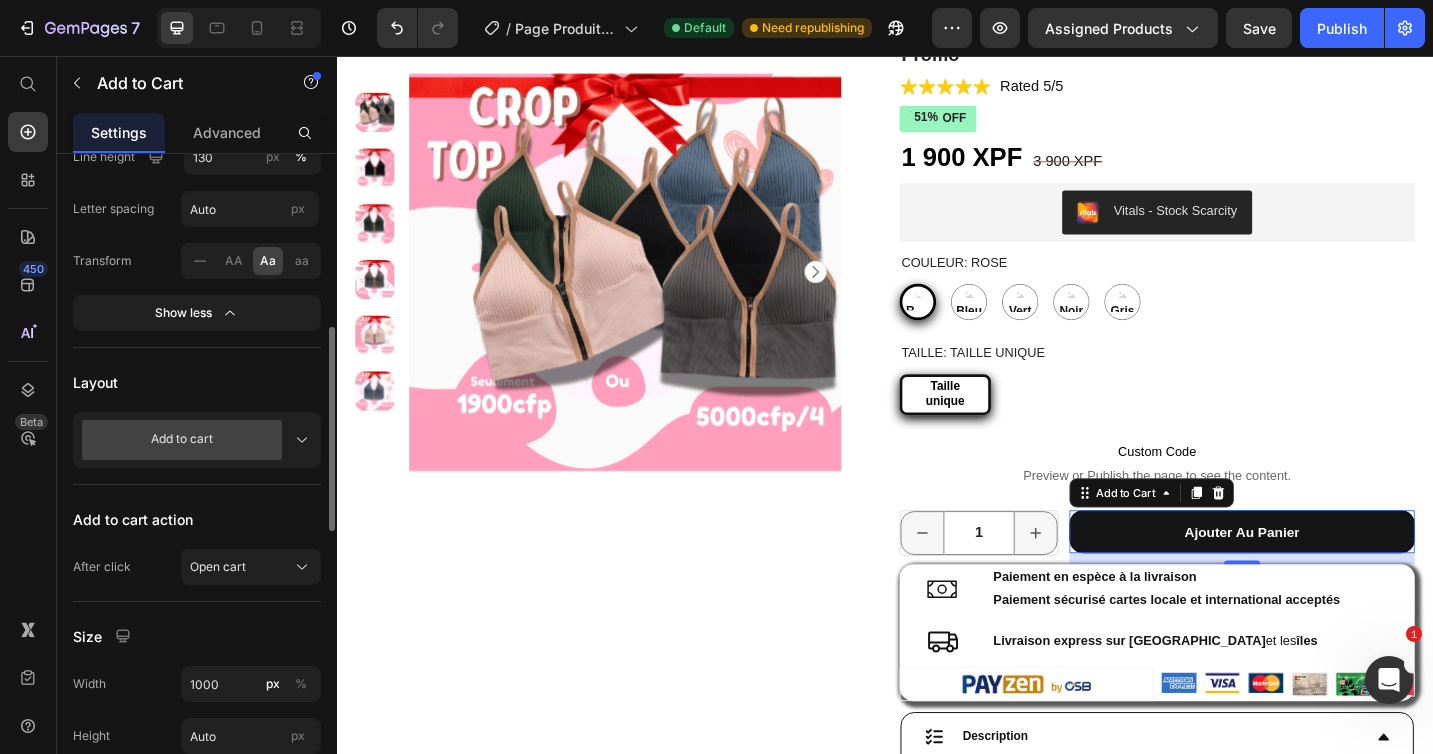 click 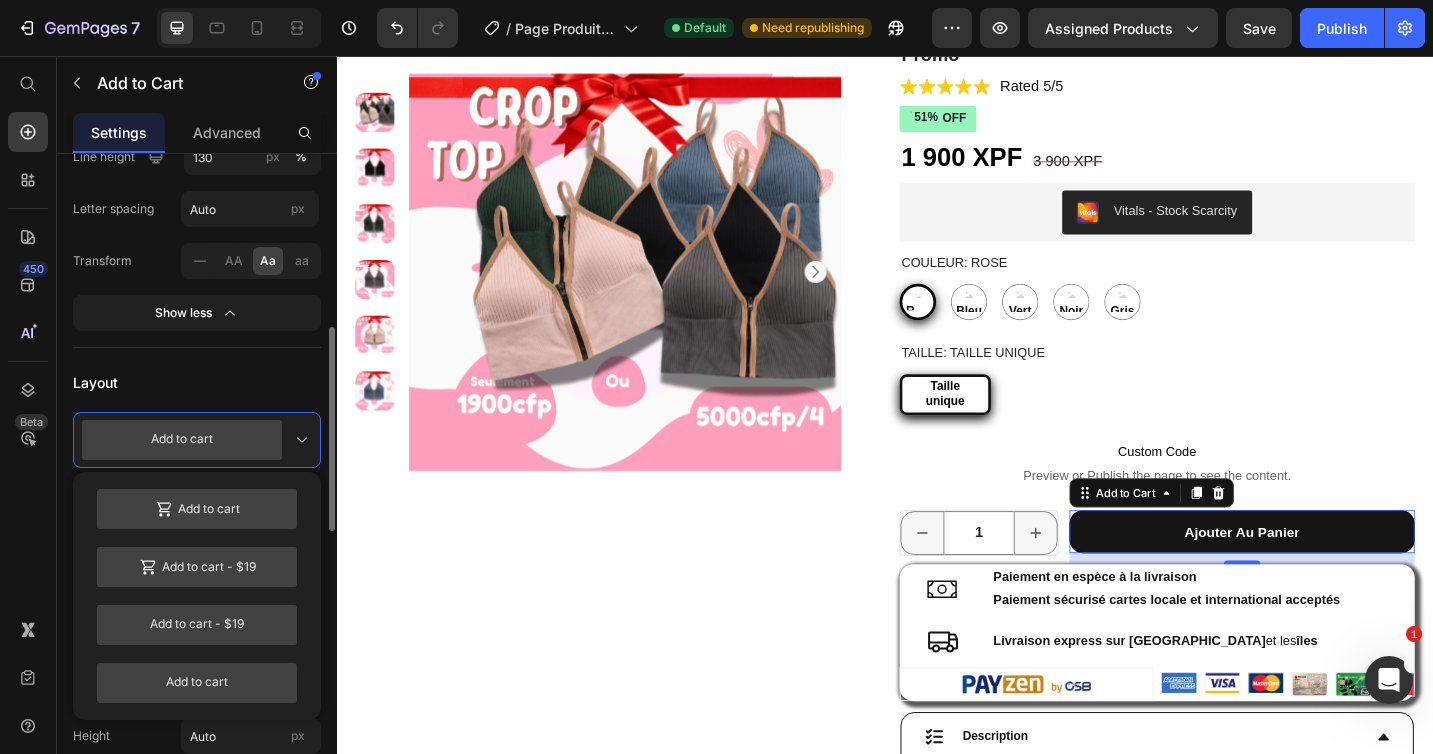 click 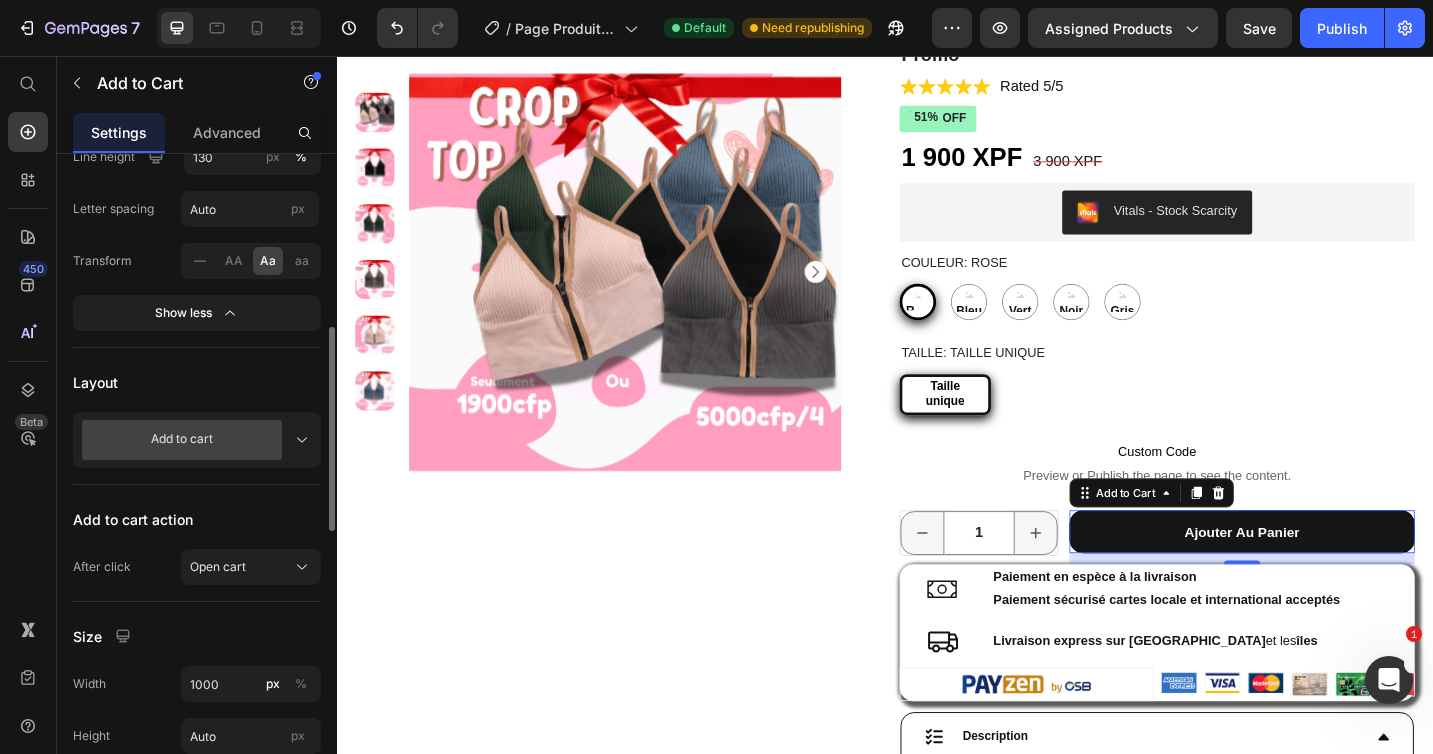 scroll, scrollTop: 558, scrollLeft: 0, axis: vertical 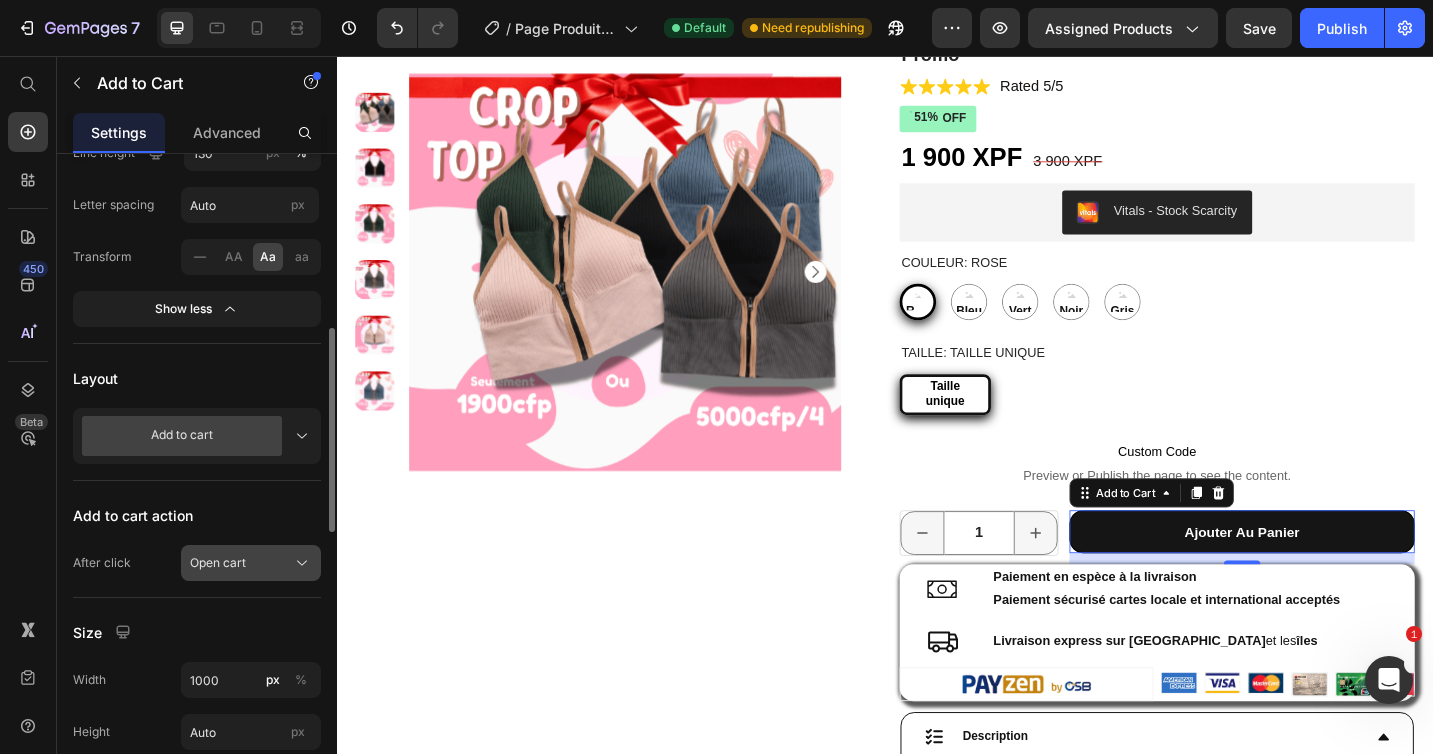 click on "Open cart" 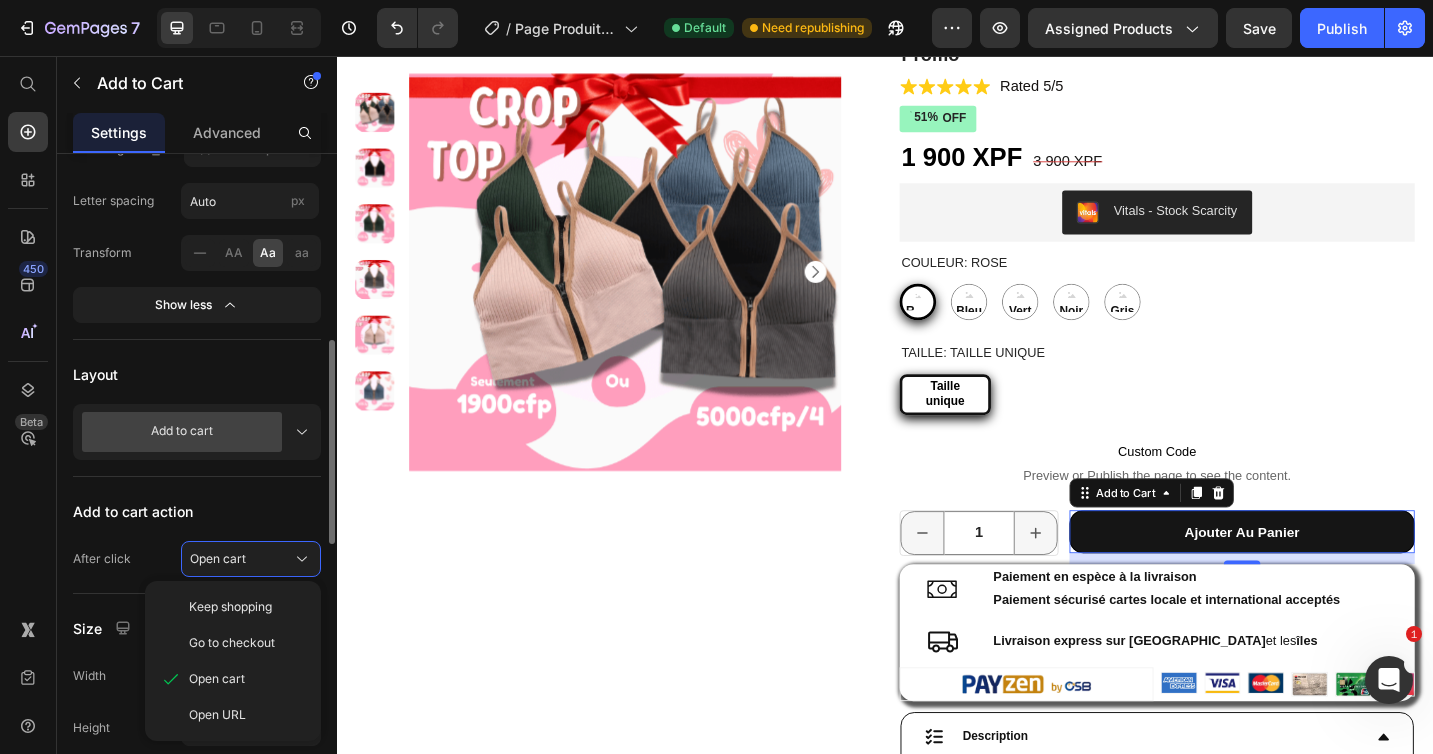 scroll, scrollTop: 570, scrollLeft: 0, axis: vertical 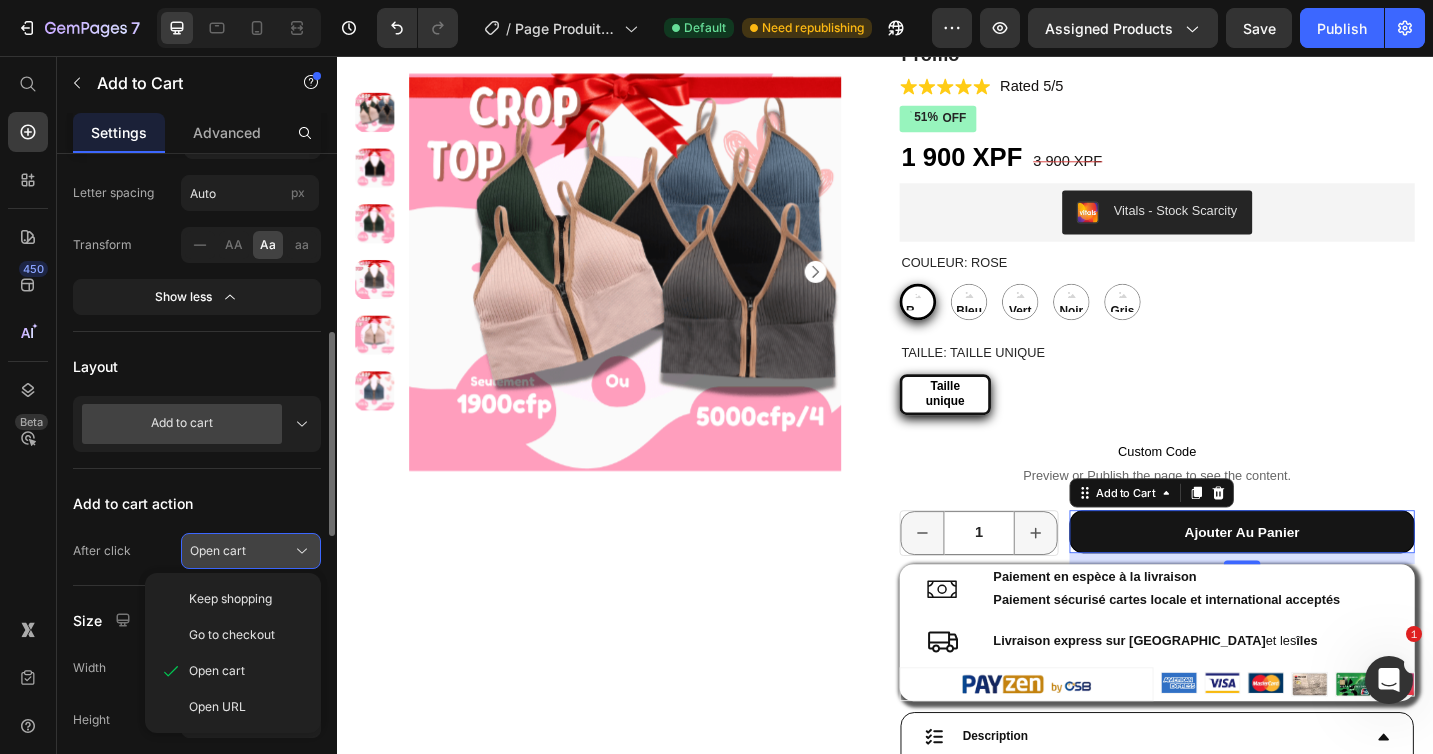 click on "Open cart" 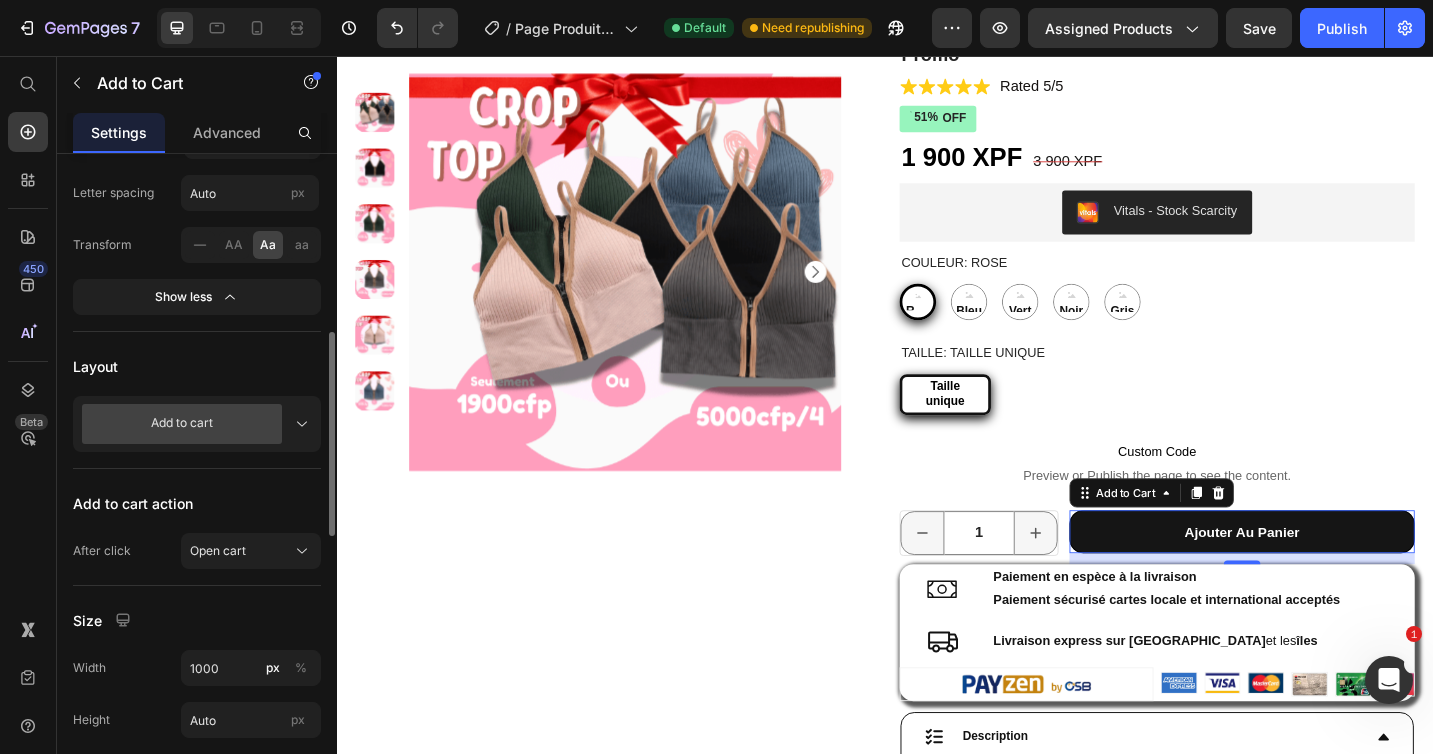 click on "Add to cart action" at bounding box center [197, 503] 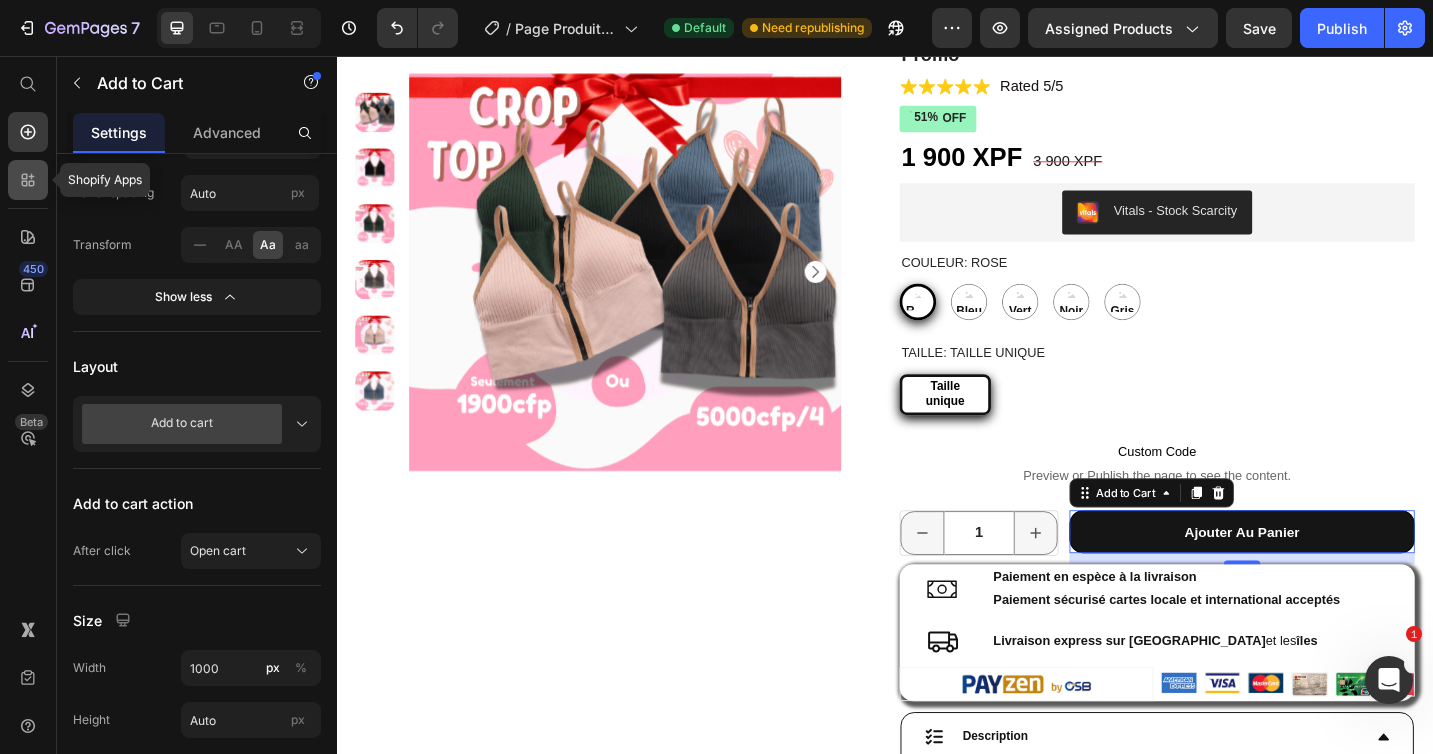 click 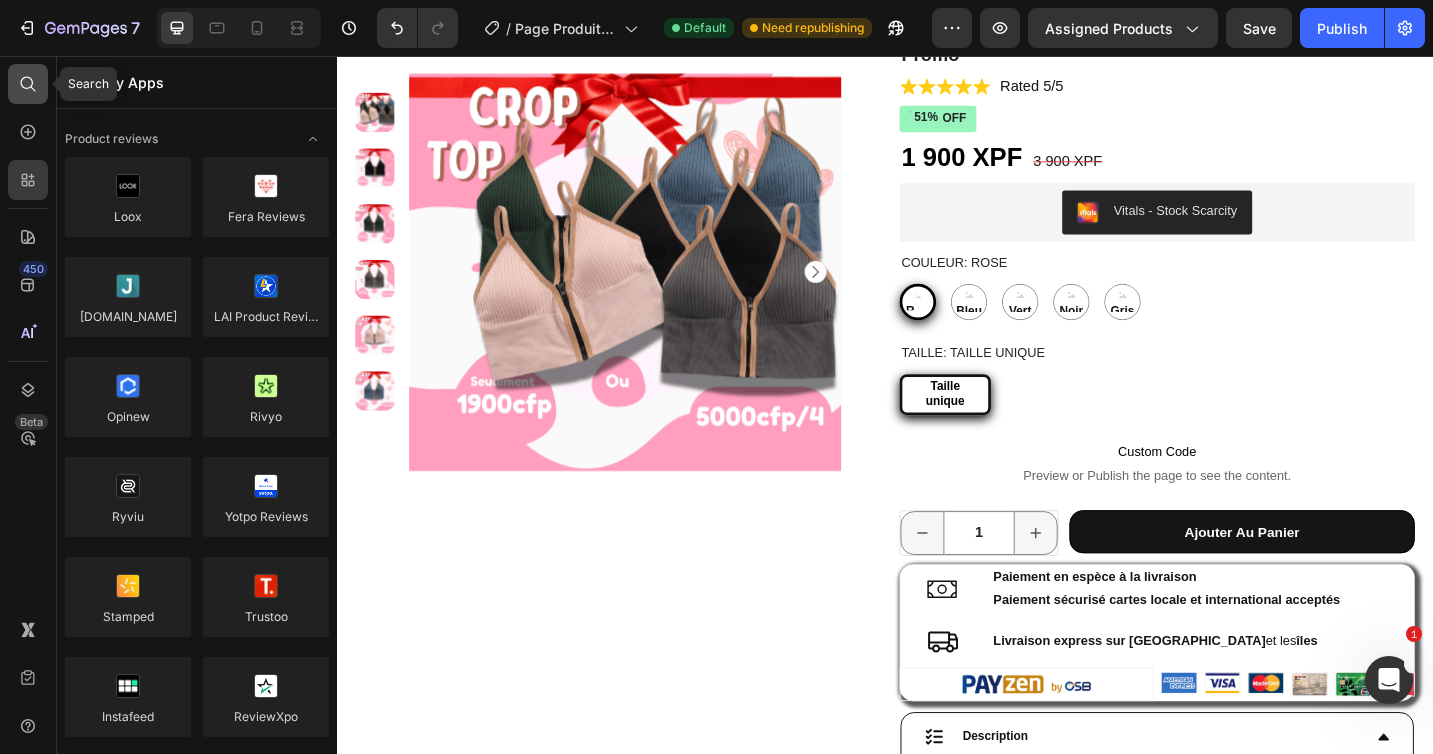click 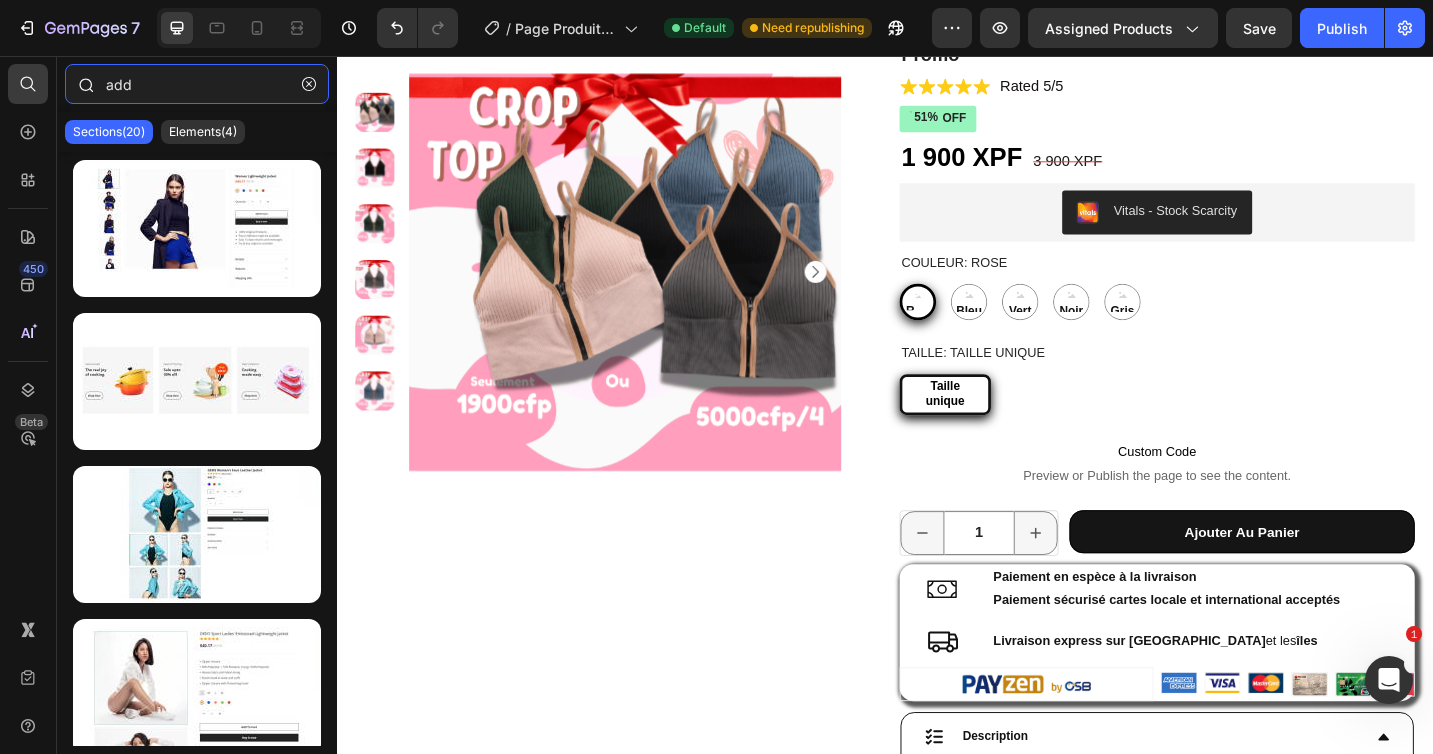 click on "add" at bounding box center (197, 84) 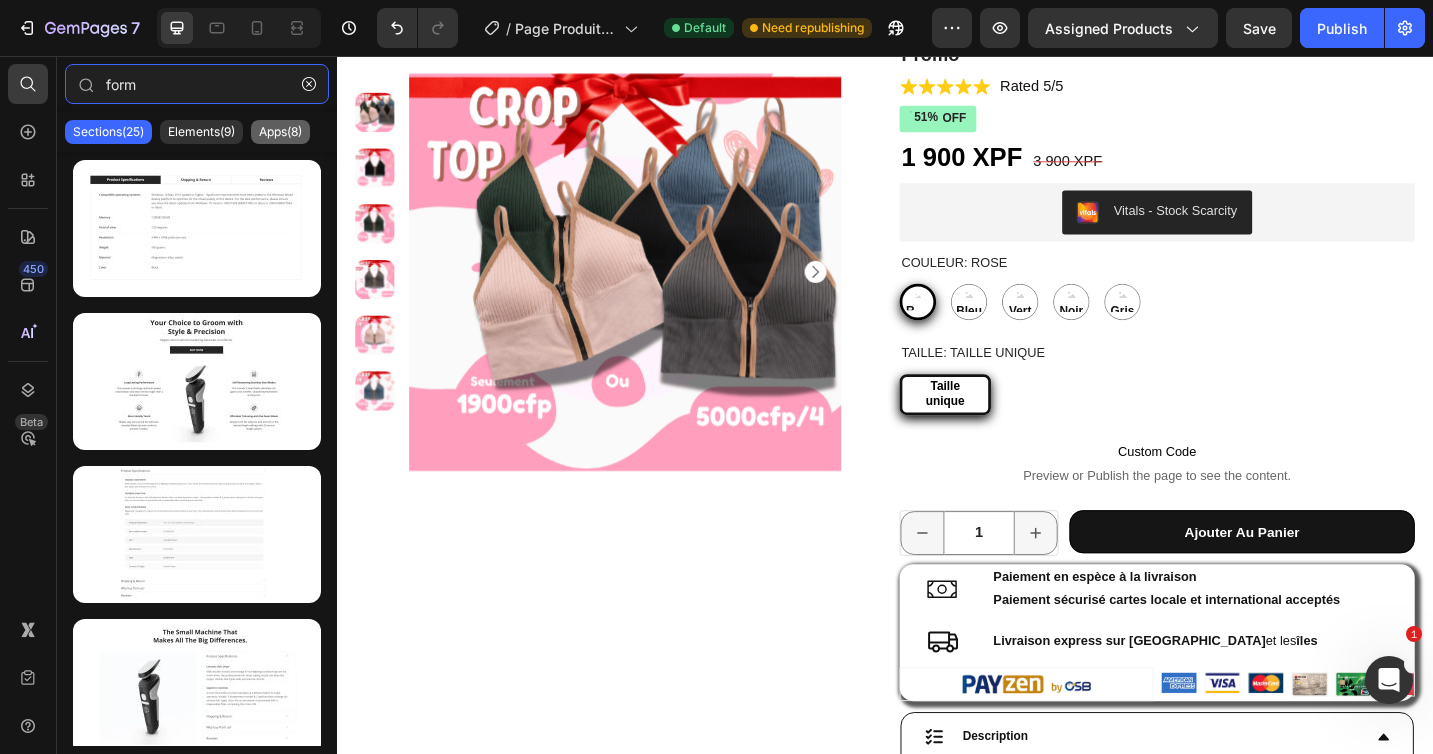 type on "form" 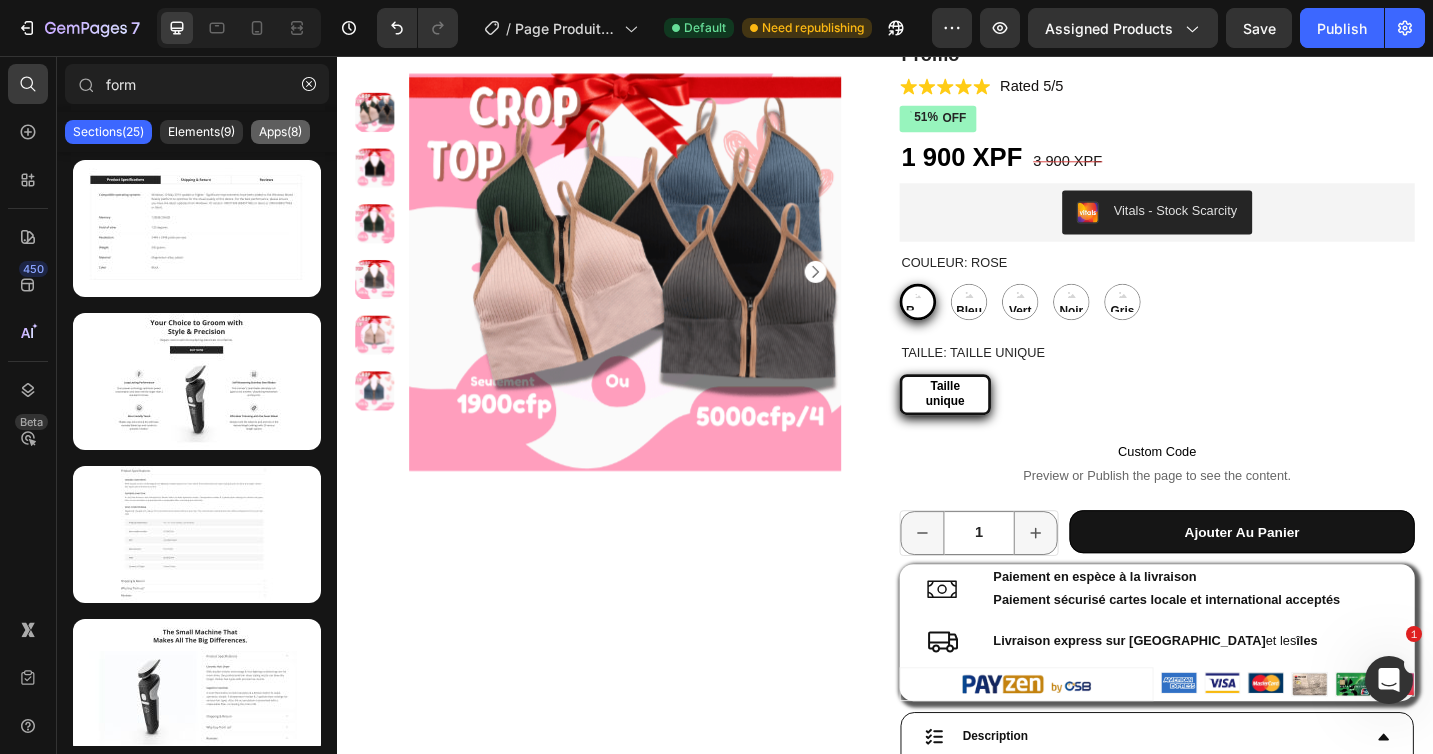 click on "Apps(8)" at bounding box center (280, 132) 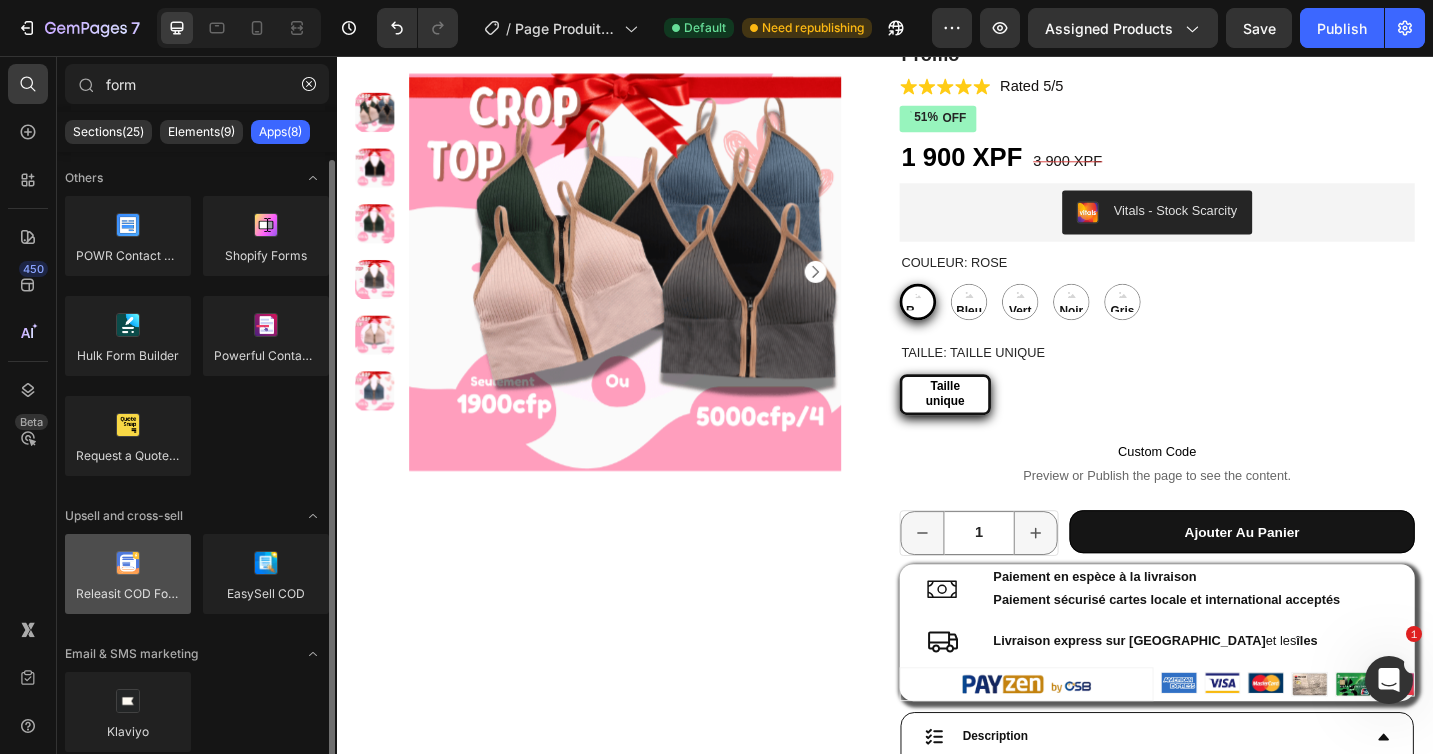 scroll, scrollTop: 4, scrollLeft: 0, axis: vertical 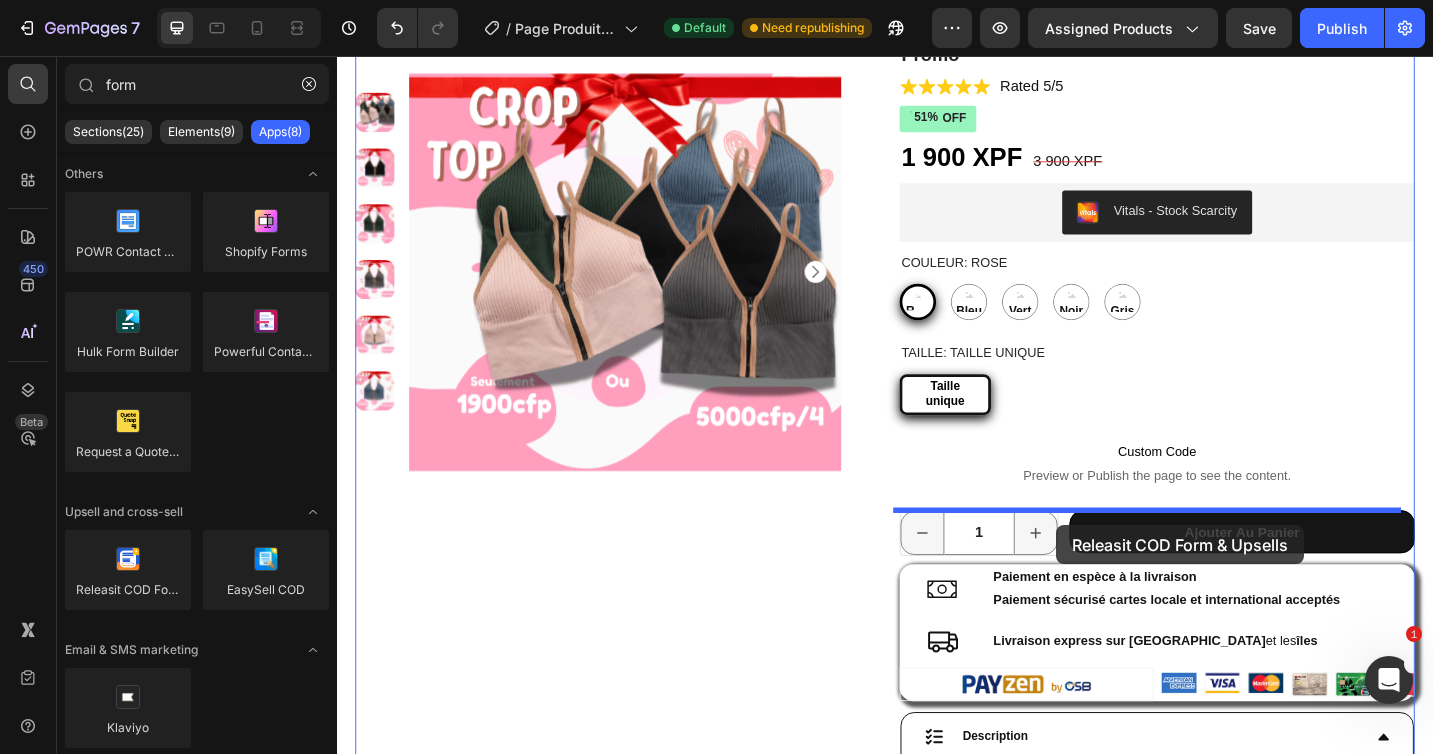 drag, startPoint x: 462, startPoint y: 628, endPoint x: 1124, endPoint y: 570, distance: 664.53595 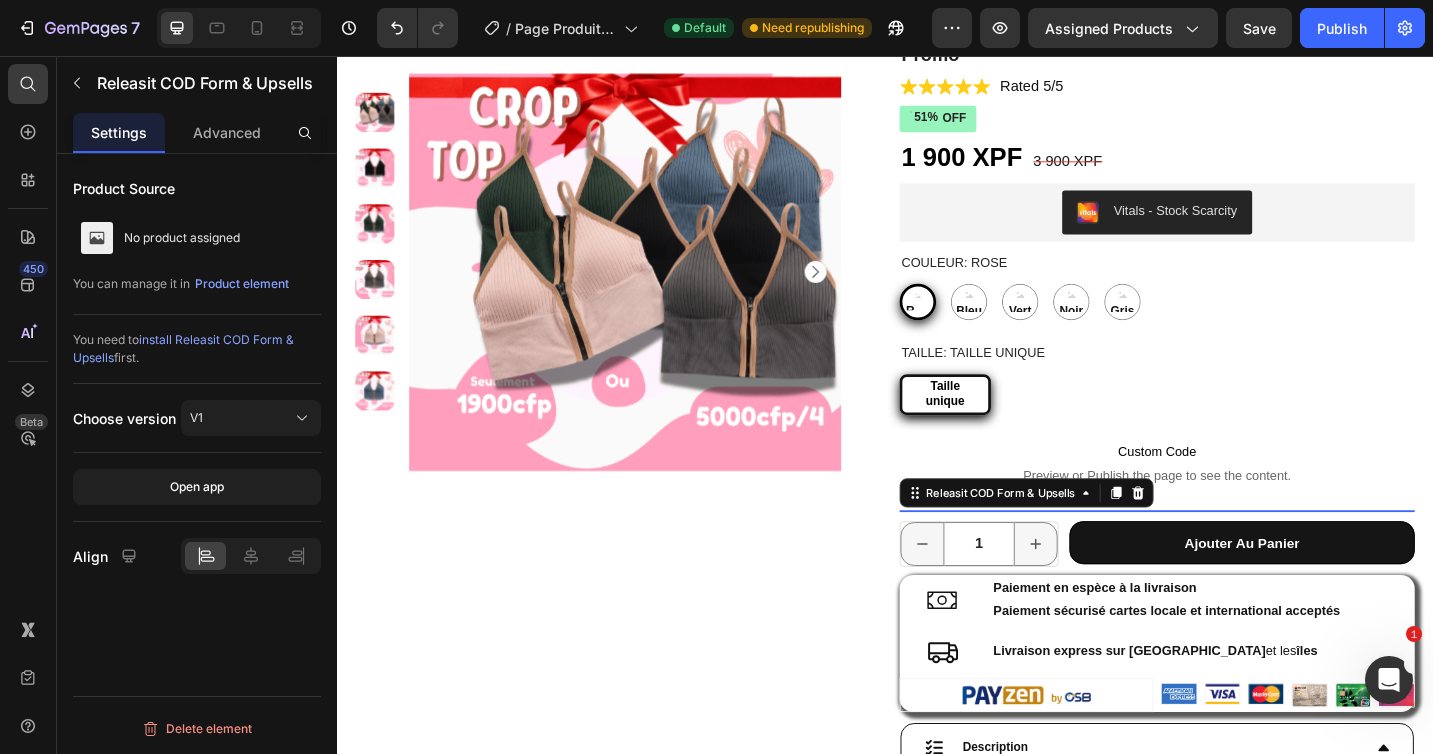 scroll, scrollTop: 0, scrollLeft: 0, axis: both 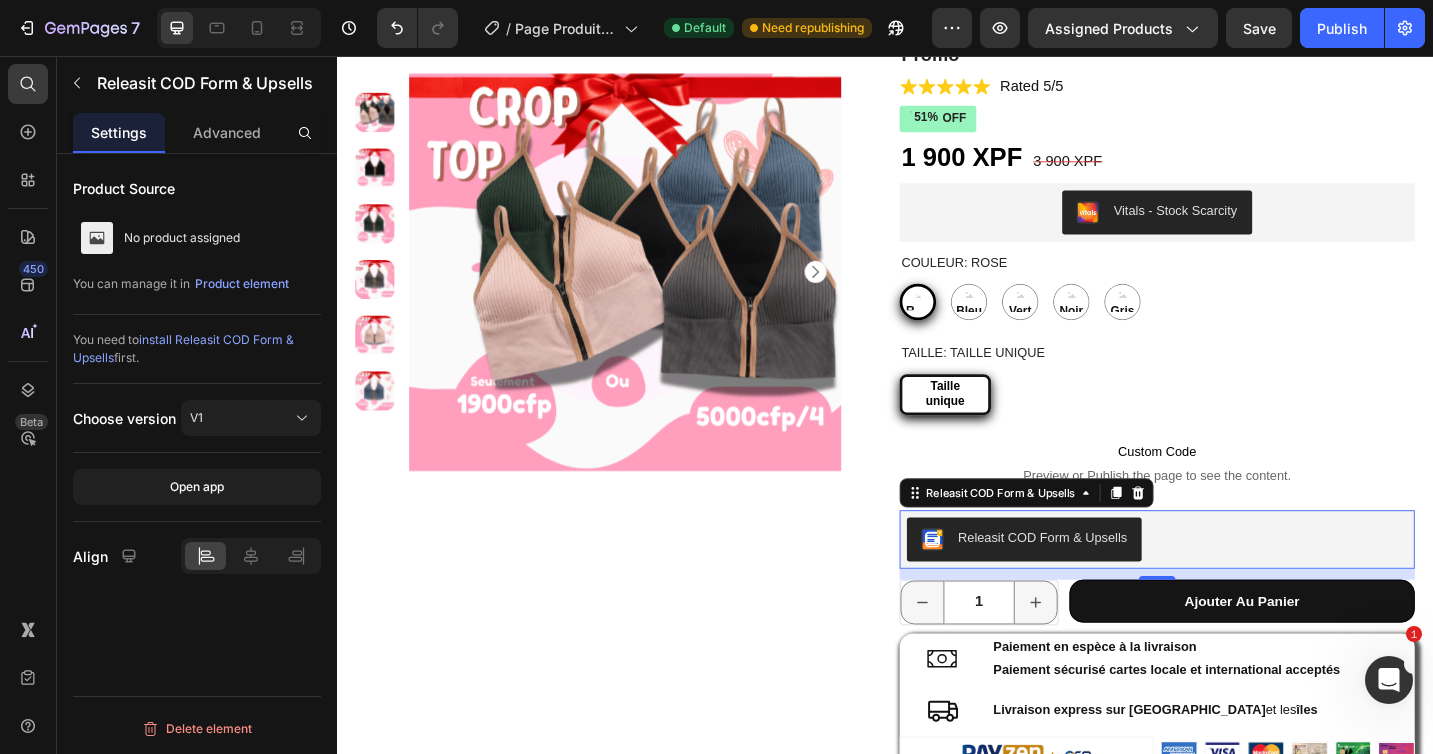 click on "Releasit COD Form & Upsells" at bounding box center (1089, 585) 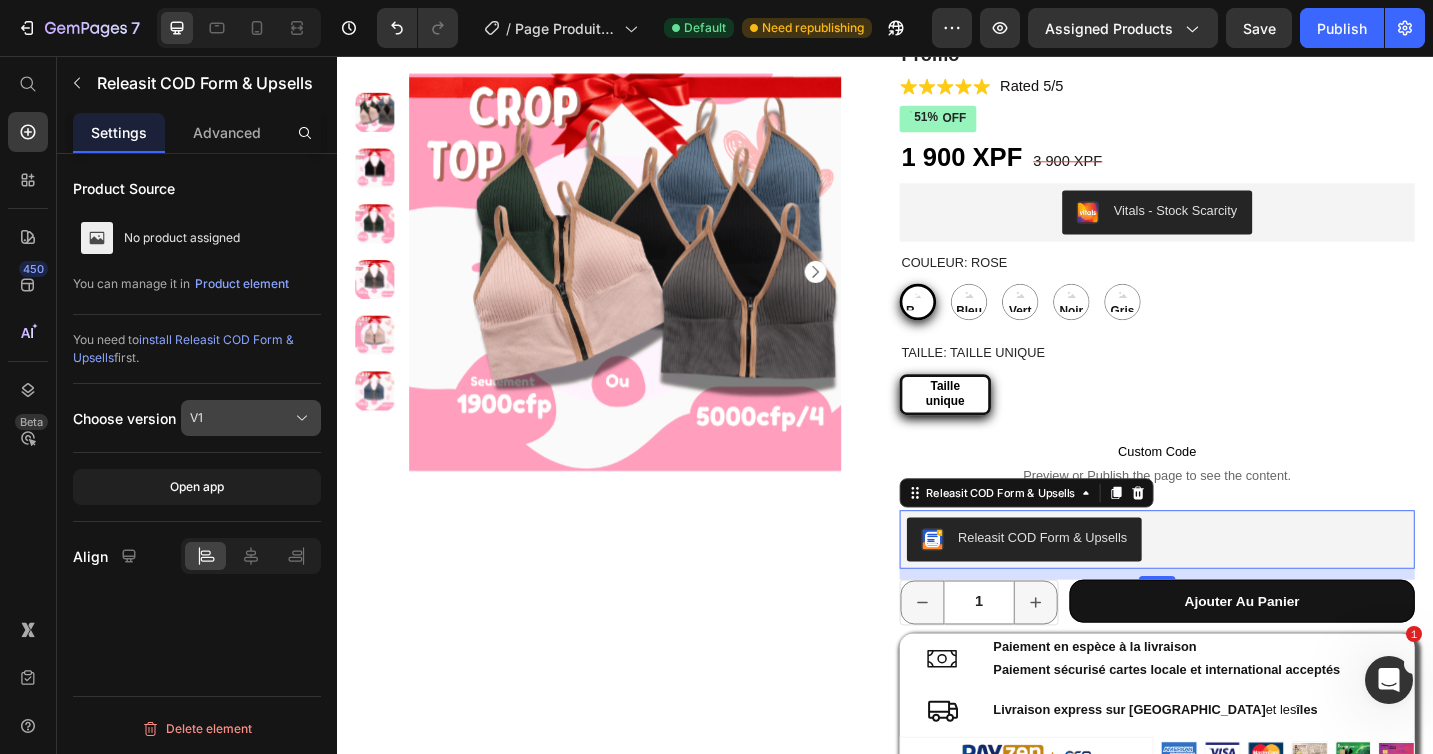 click on "V1" 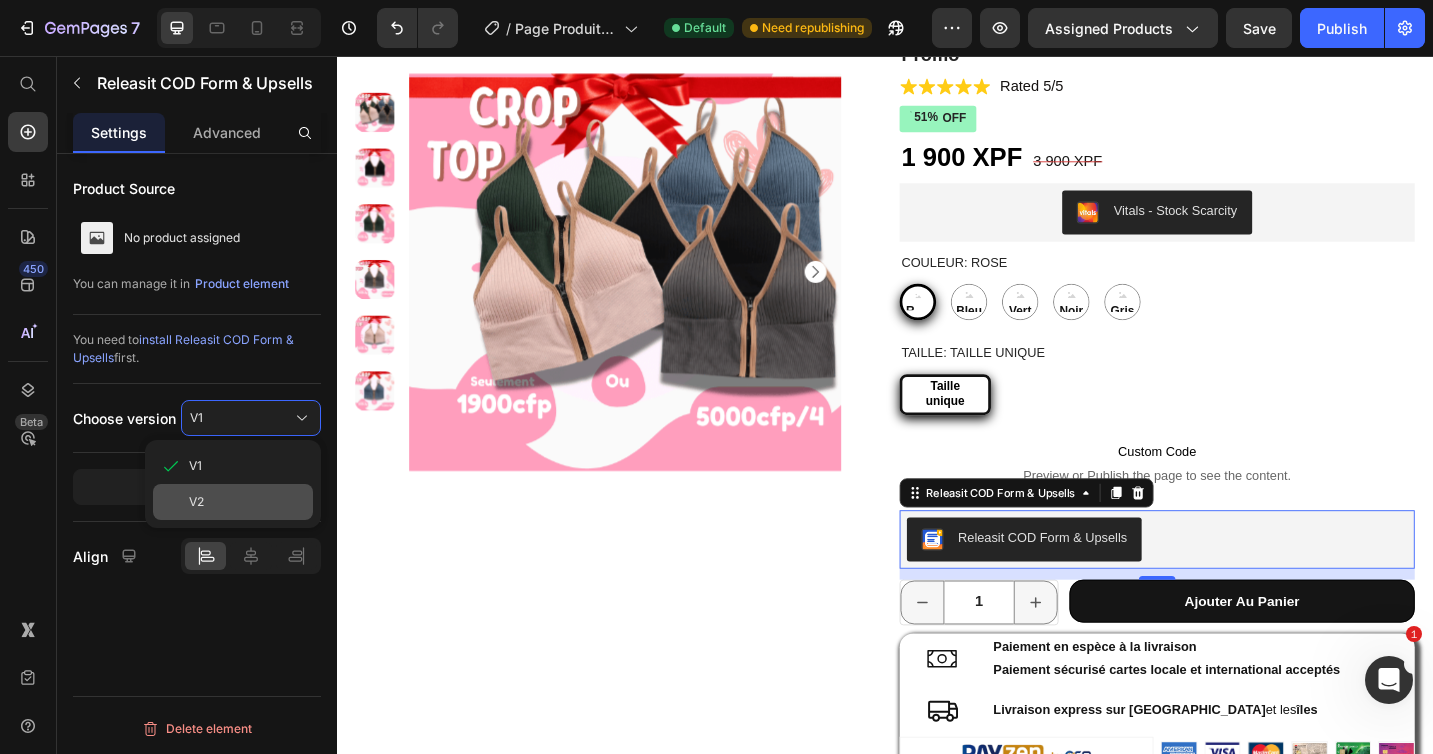 click on "V2" at bounding box center (247, 502) 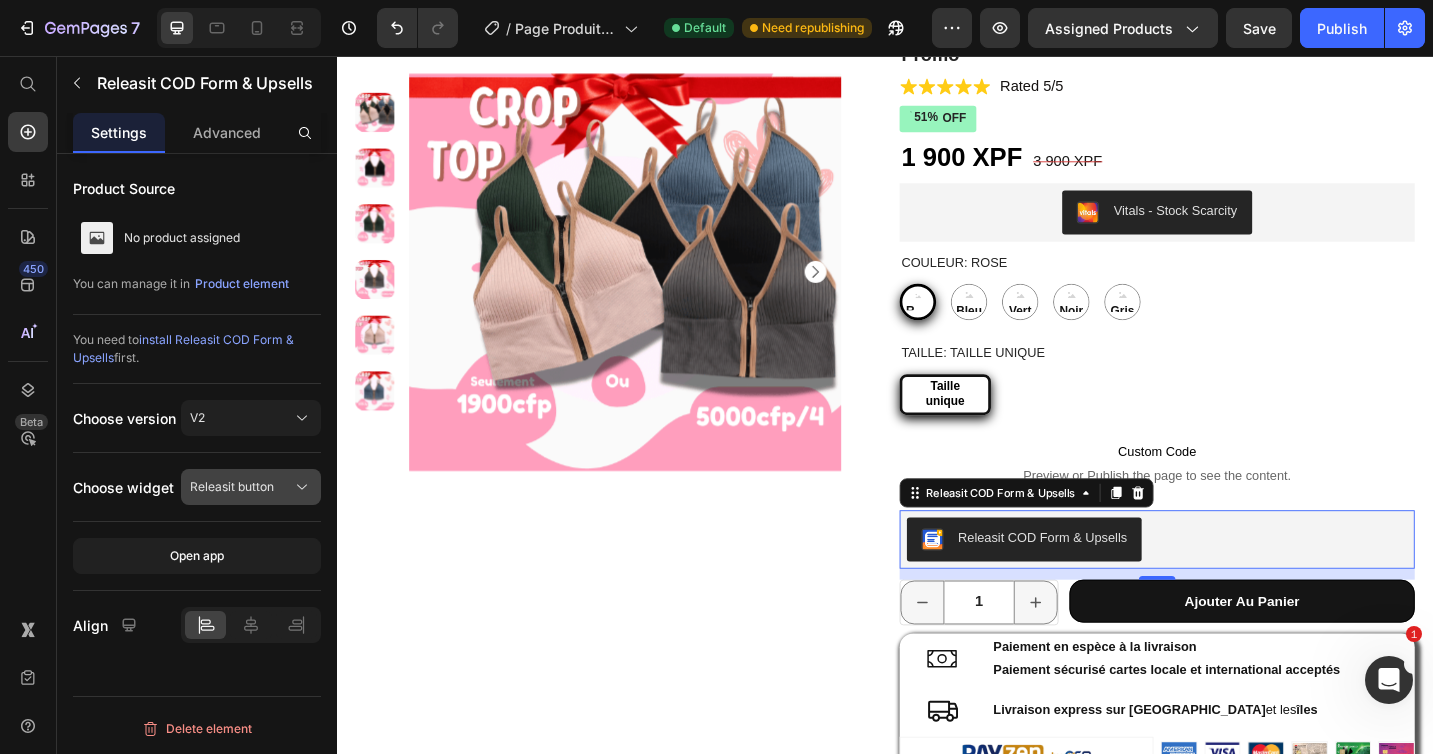 click on "Releasit button" at bounding box center [232, 487] 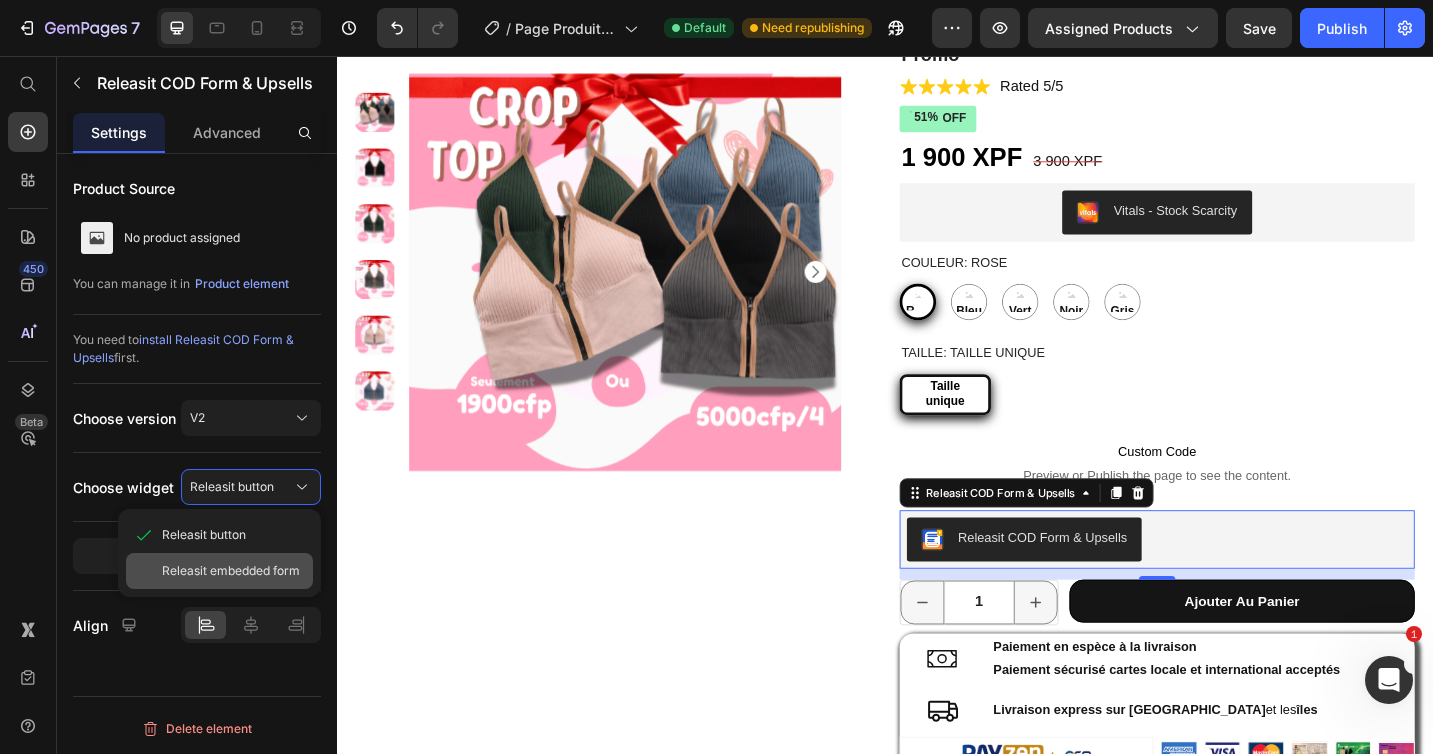 click on "Releasit embedded form" at bounding box center (231, 571) 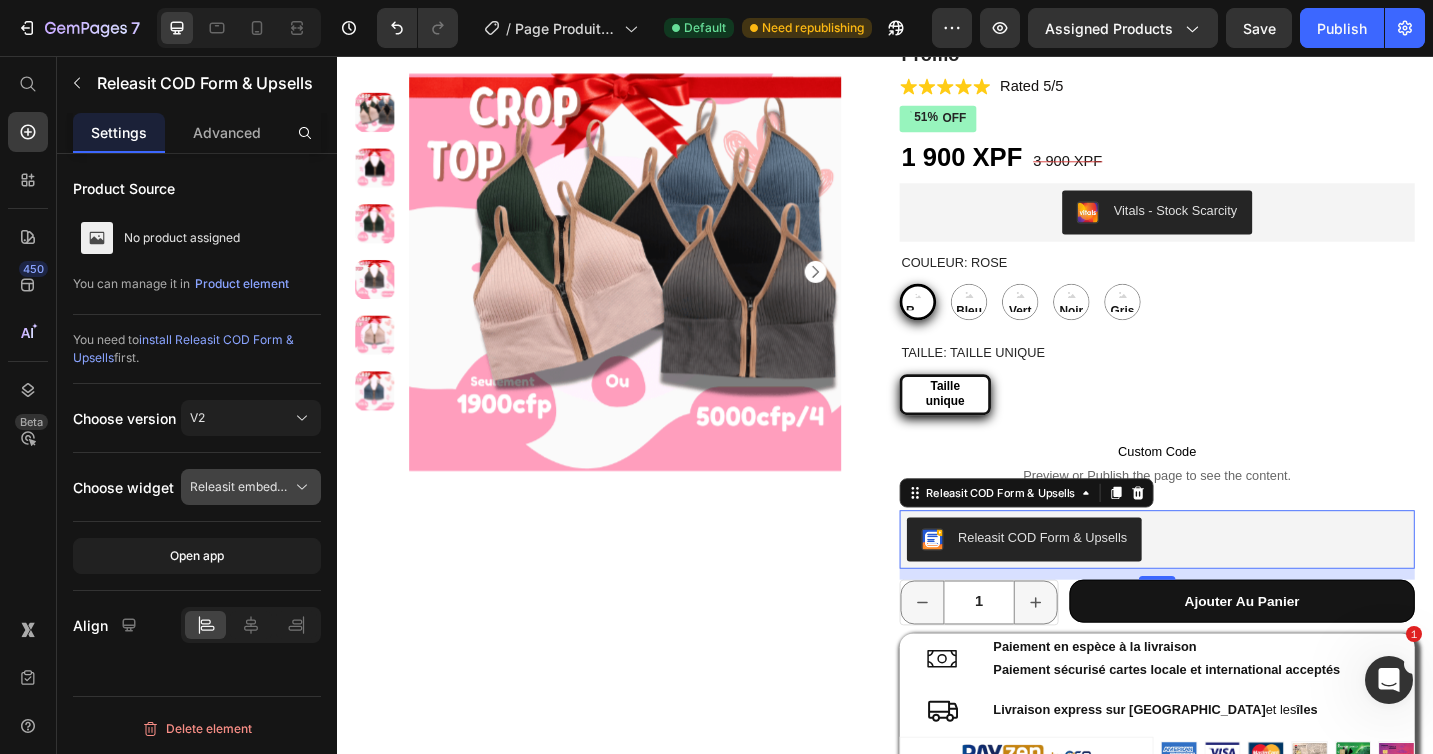 click on "Releasit embedded form" at bounding box center (251, 487) 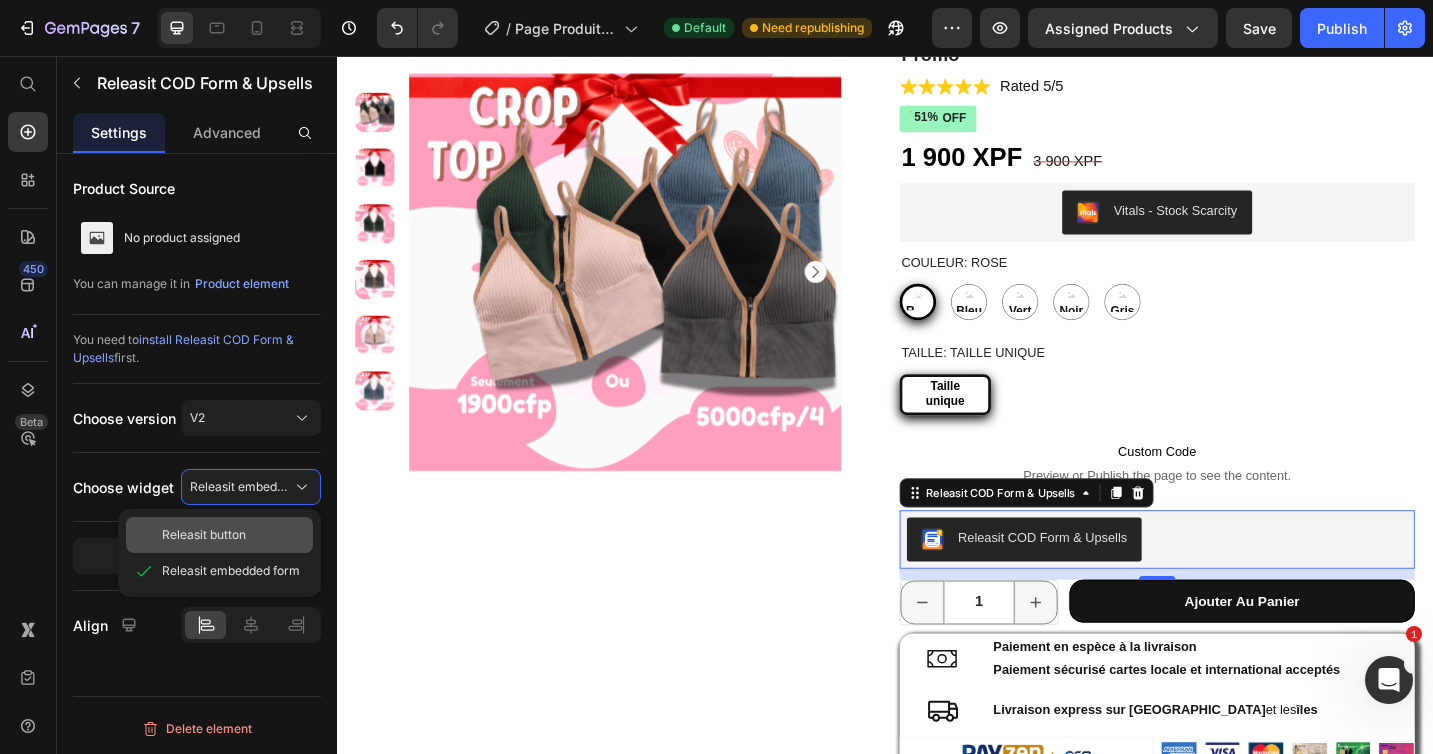 click on "Releasit button" at bounding box center [233, 535] 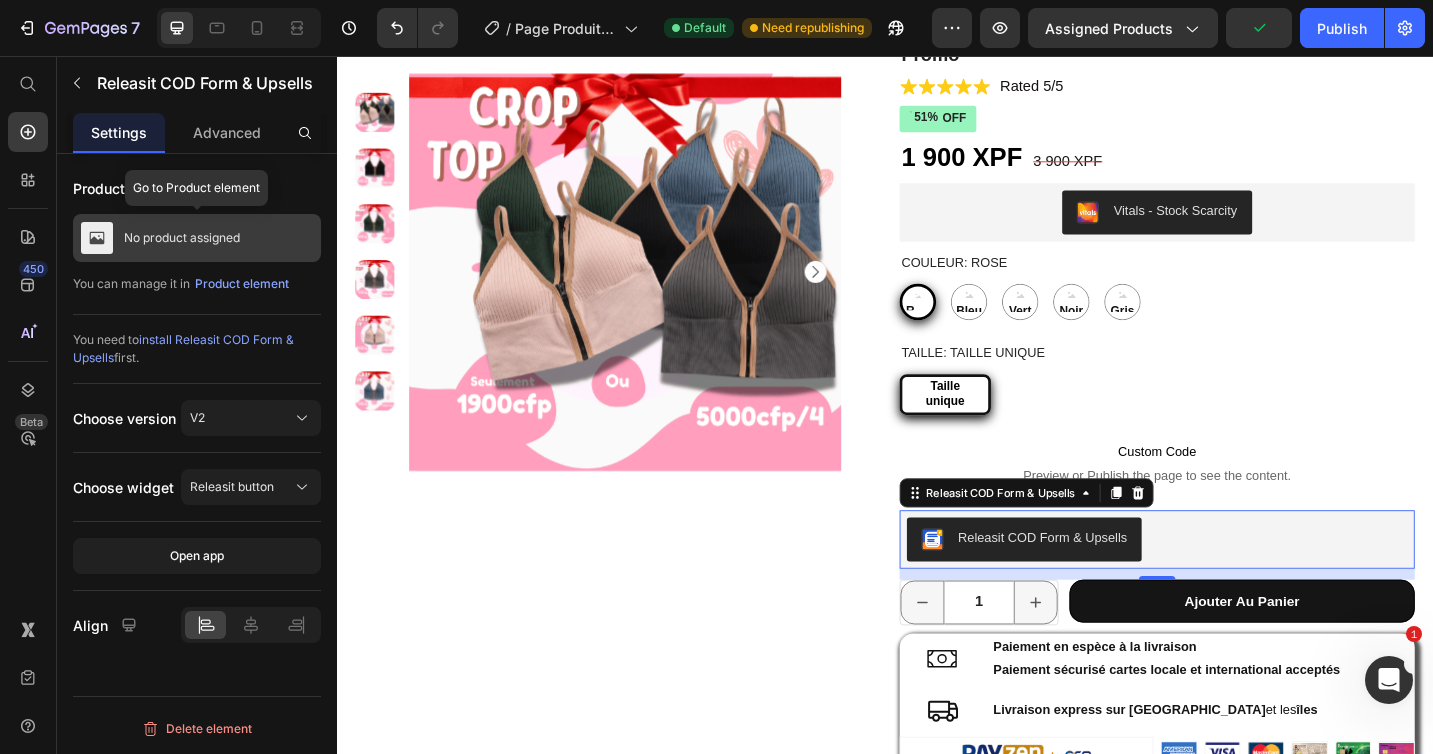 click on "No product assigned" at bounding box center (197, 238) 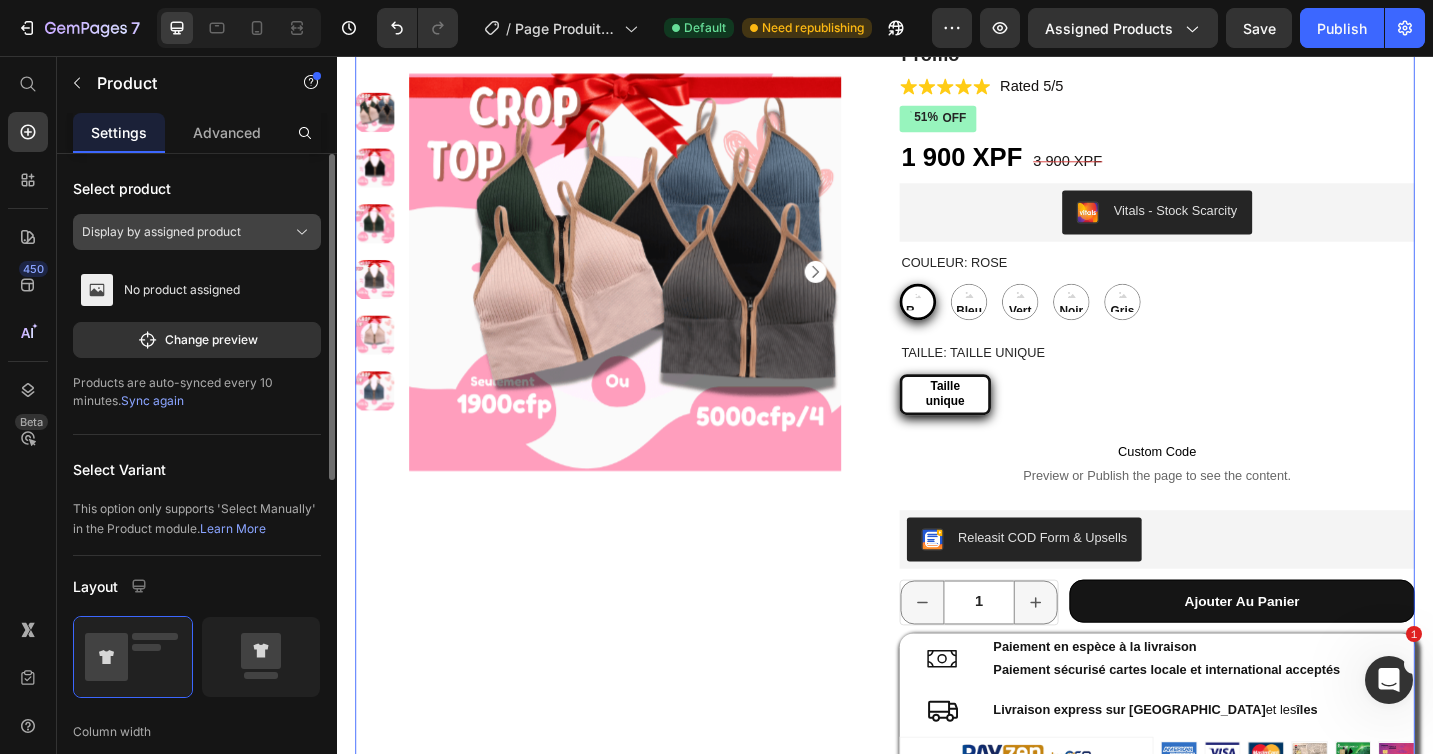 click on "Display by assigned product" at bounding box center (197, 232) 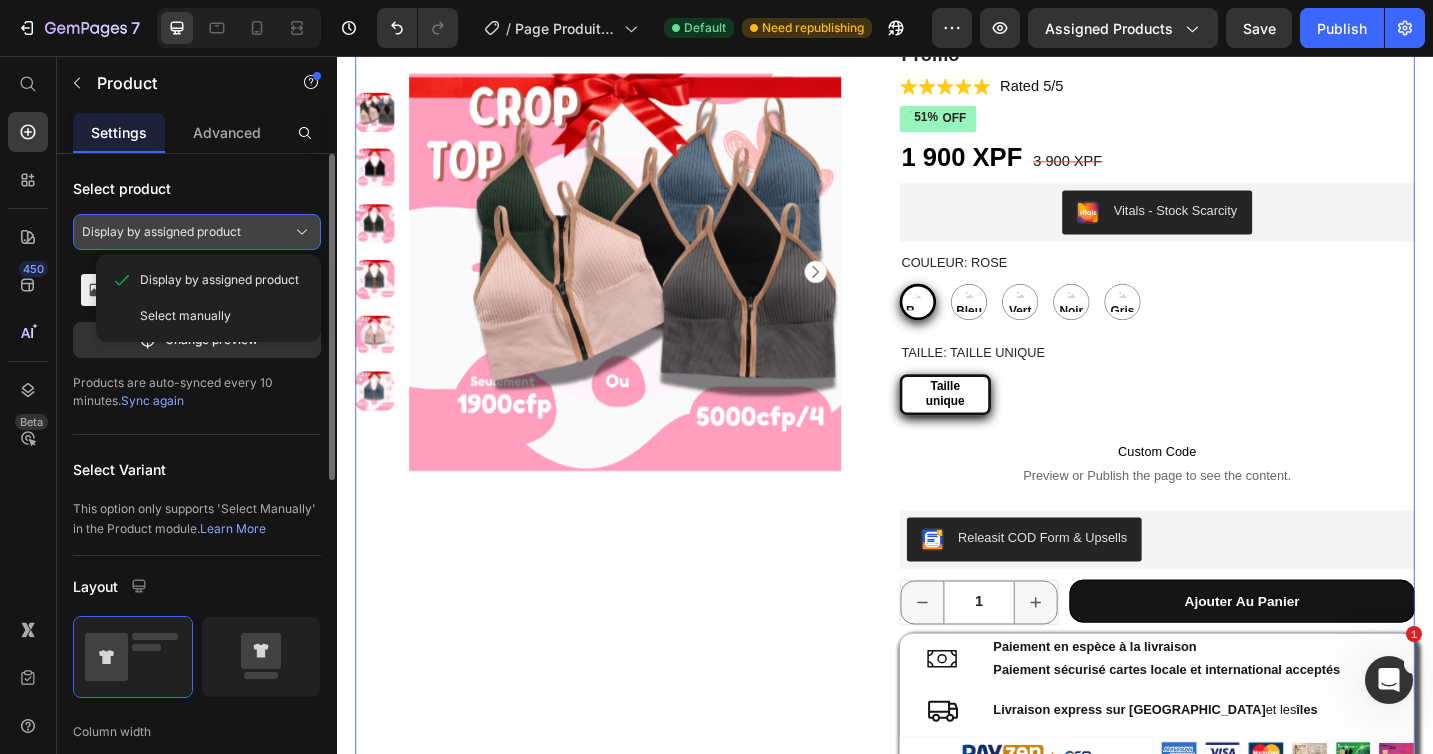 click on "Display by assigned product" at bounding box center (197, 232) 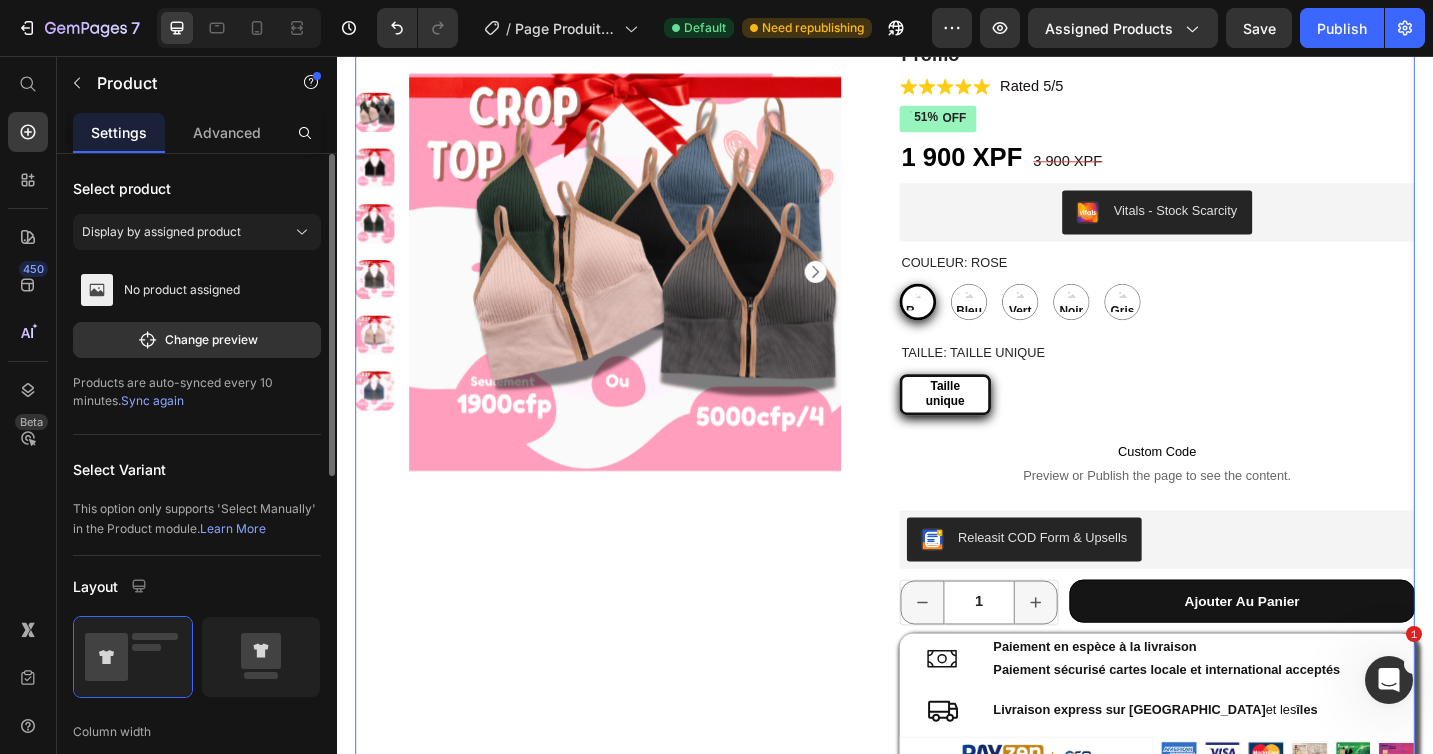 scroll, scrollTop: 682, scrollLeft: 0, axis: vertical 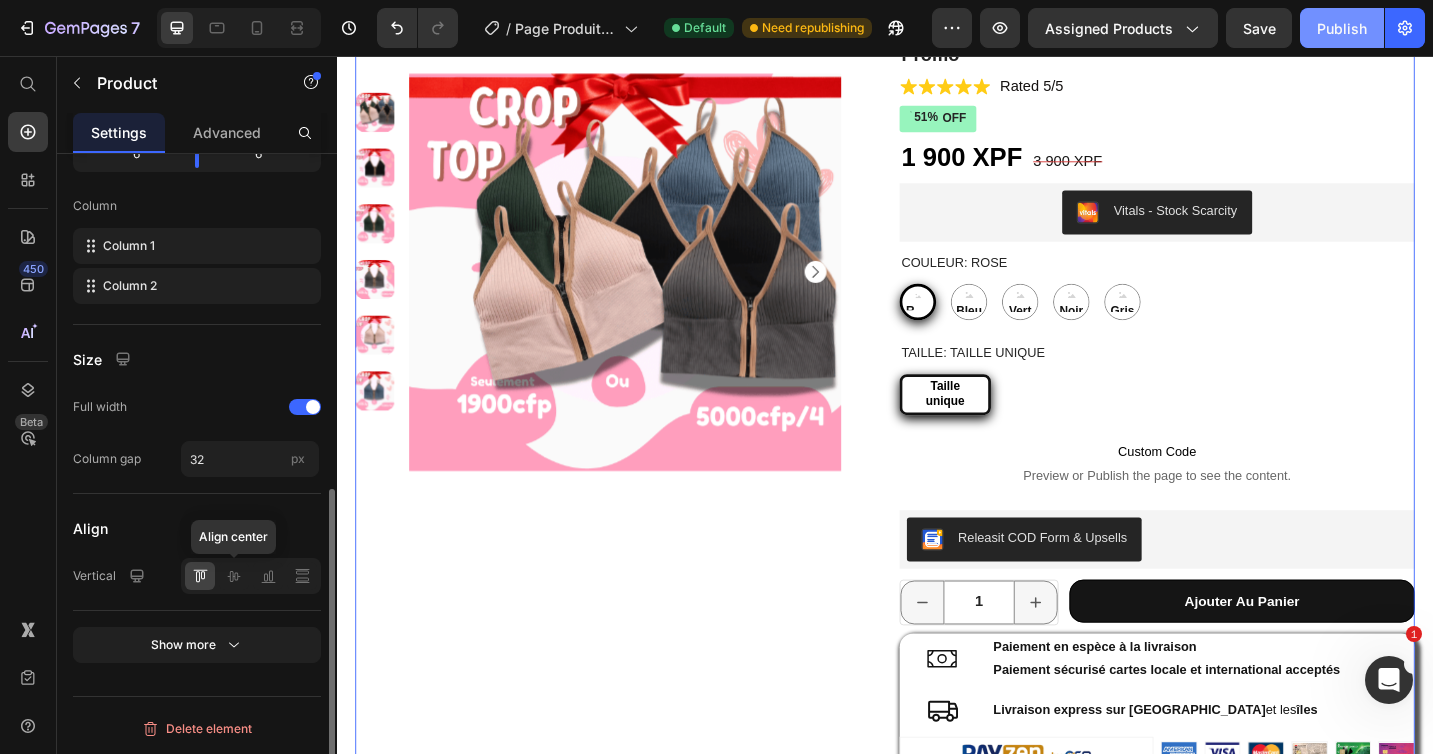 drag, startPoint x: 234, startPoint y: 574, endPoint x: 1336, endPoint y: 18, distance: 1234.3176 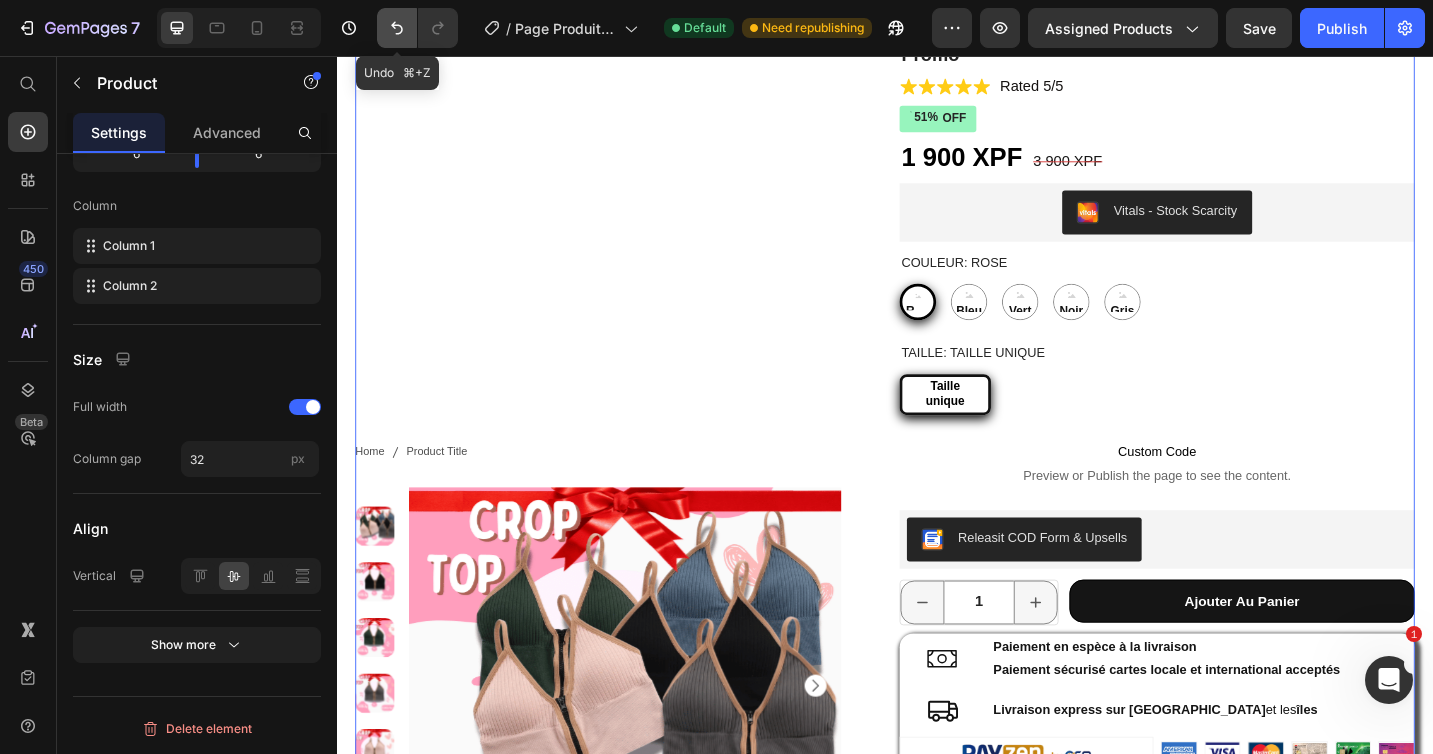 click 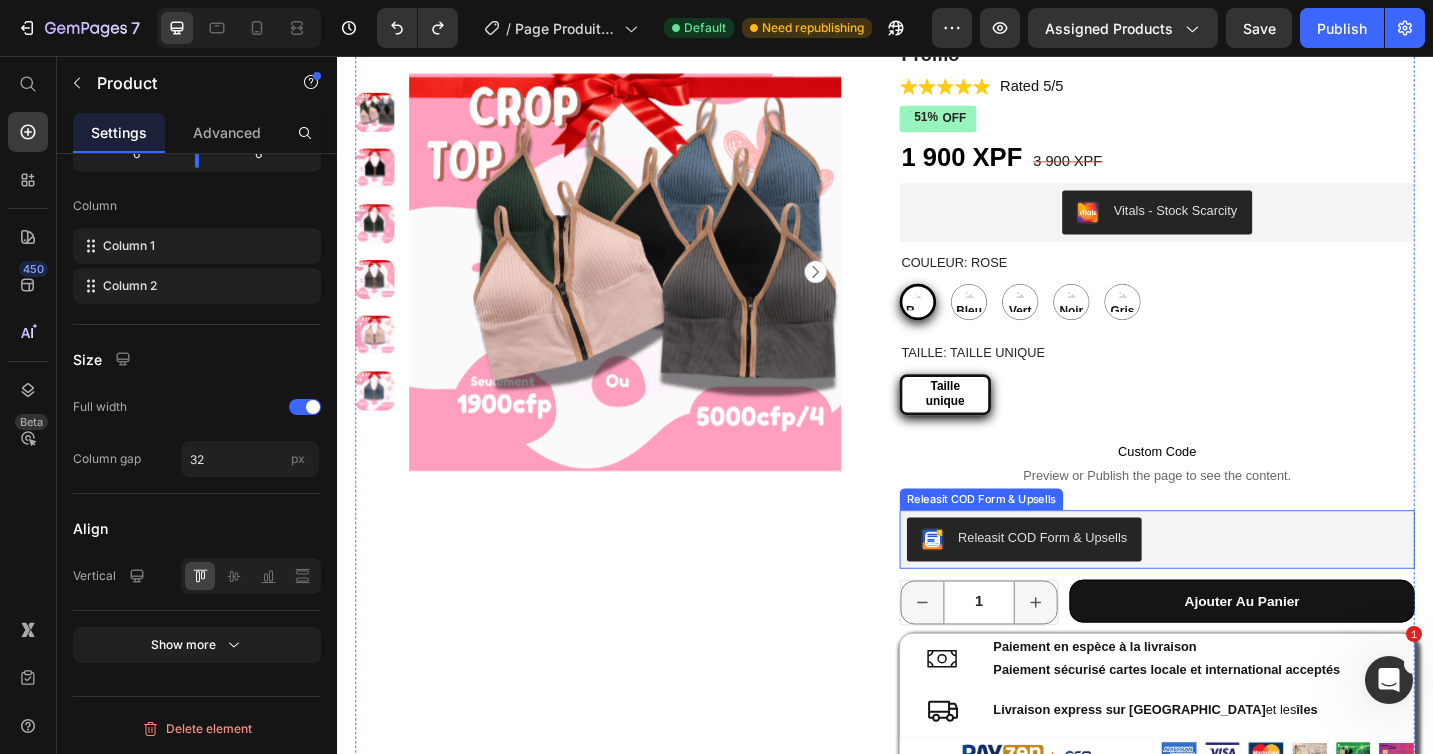 click on "Releasit COD Form & Upsells" at bounding box center [1235, 585] 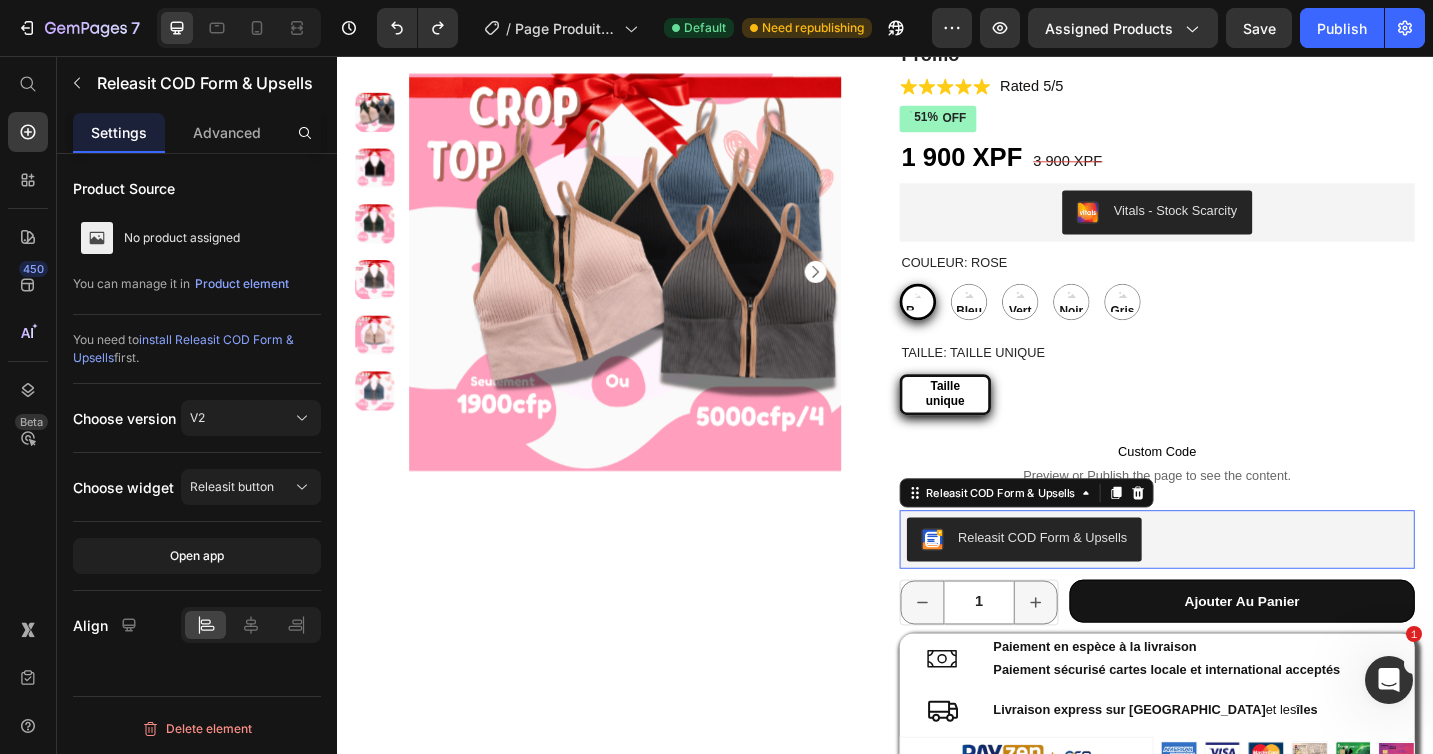 scroll, scrollTop: 0, scrollLeft: 0, axis: both 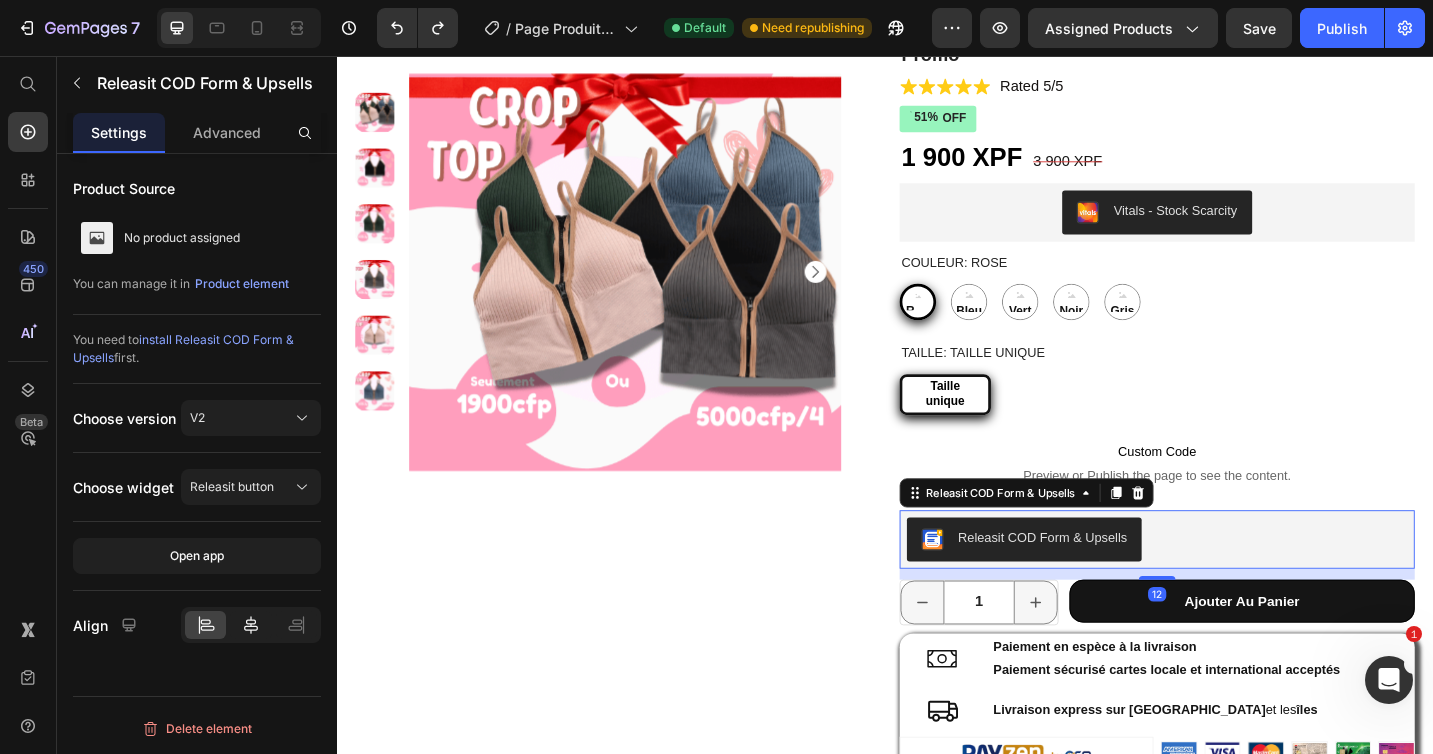 click 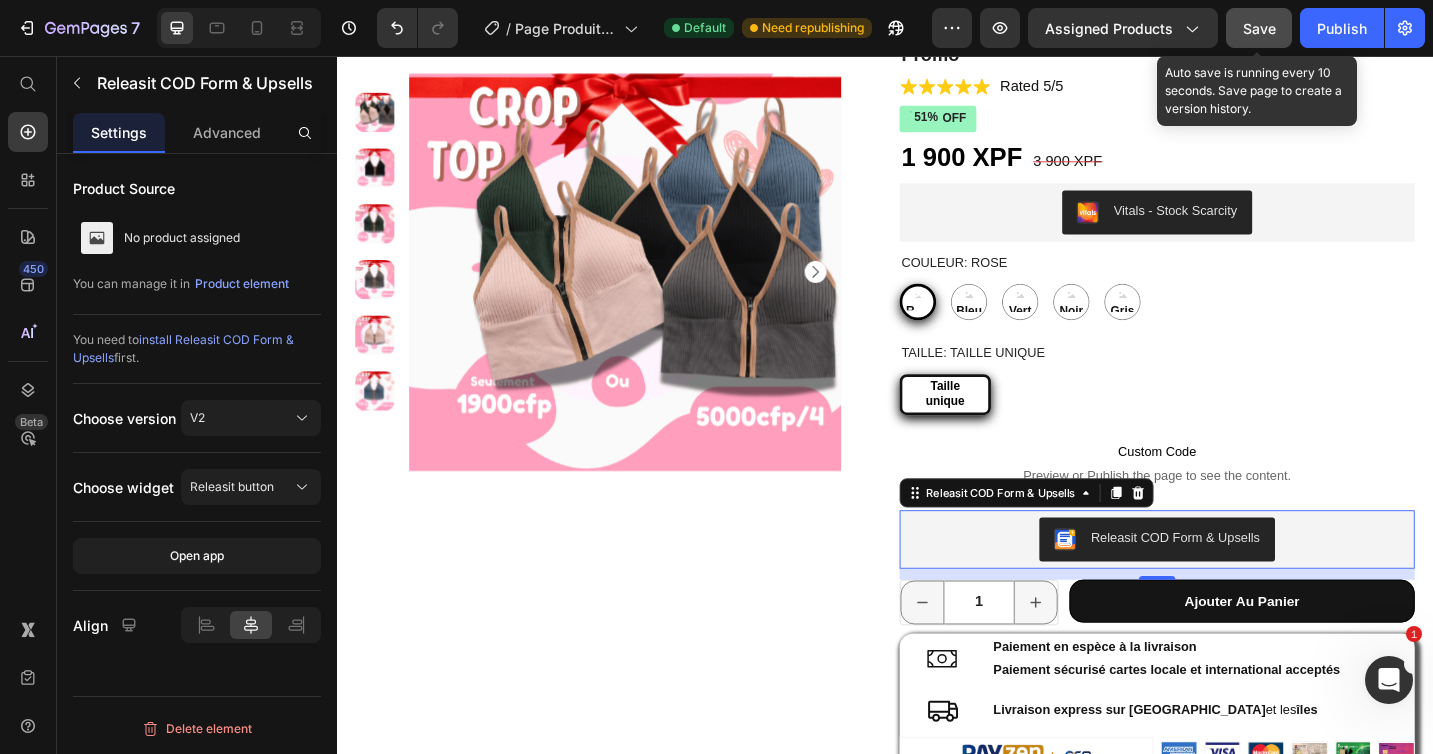 click on "Save" at bounding box center (1259, 28) 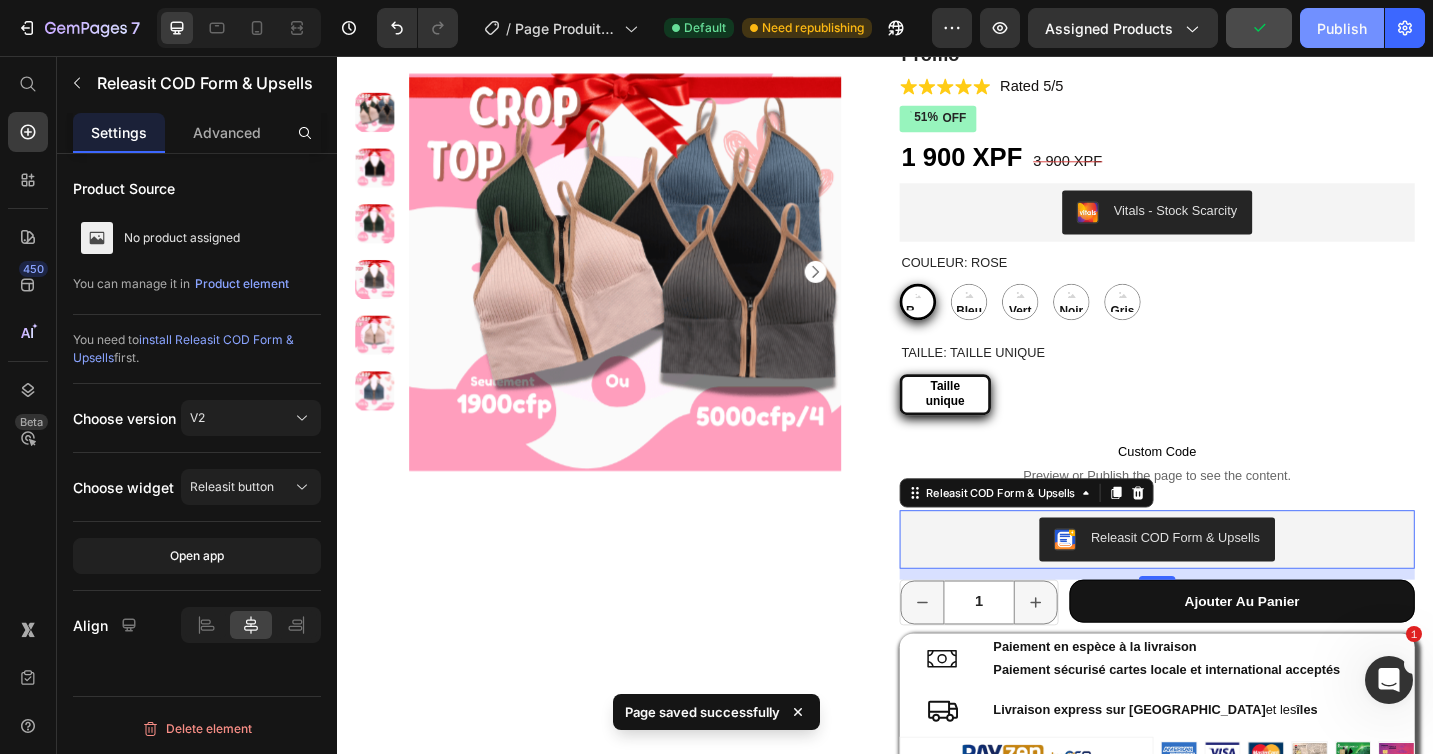 click on "Publish" at bounding box center [1342, 28] 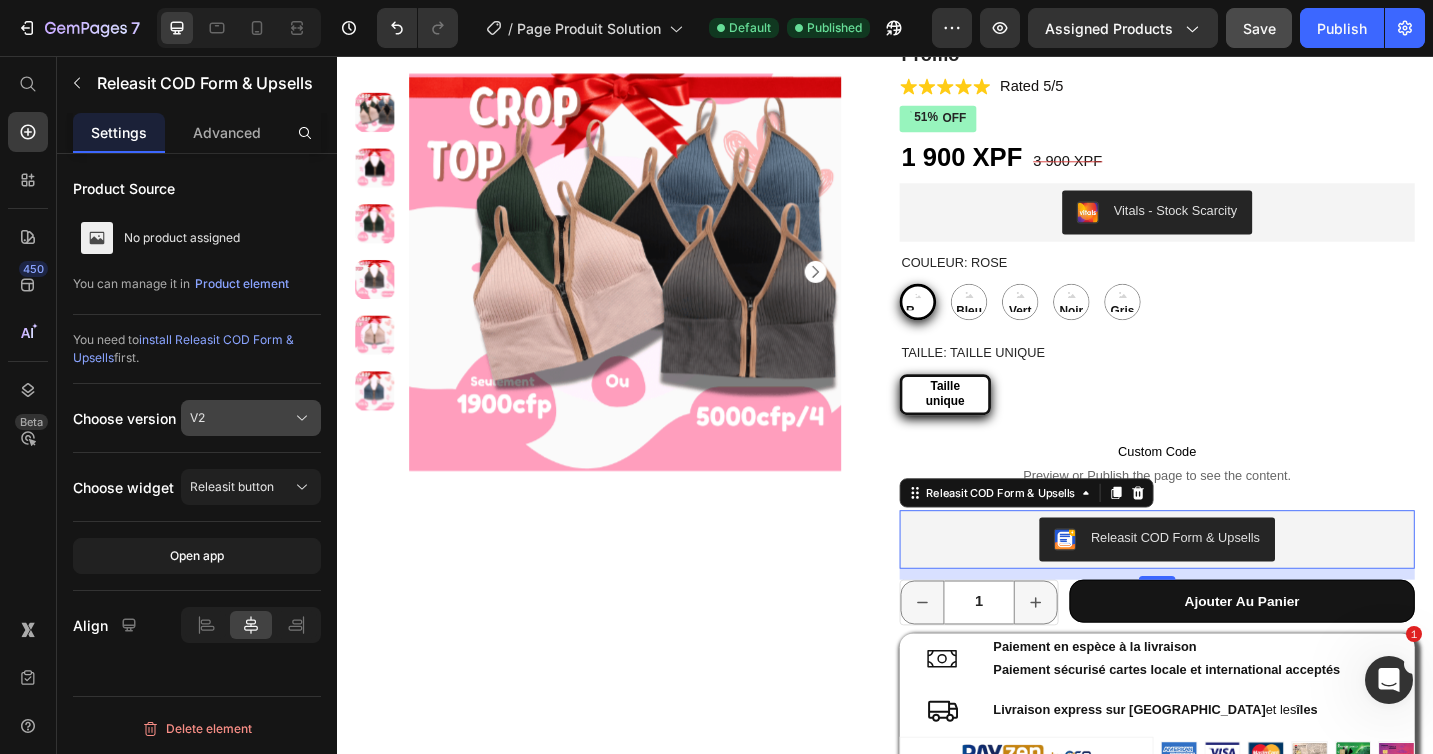 click on "V2" at bounding box center (197, 418) 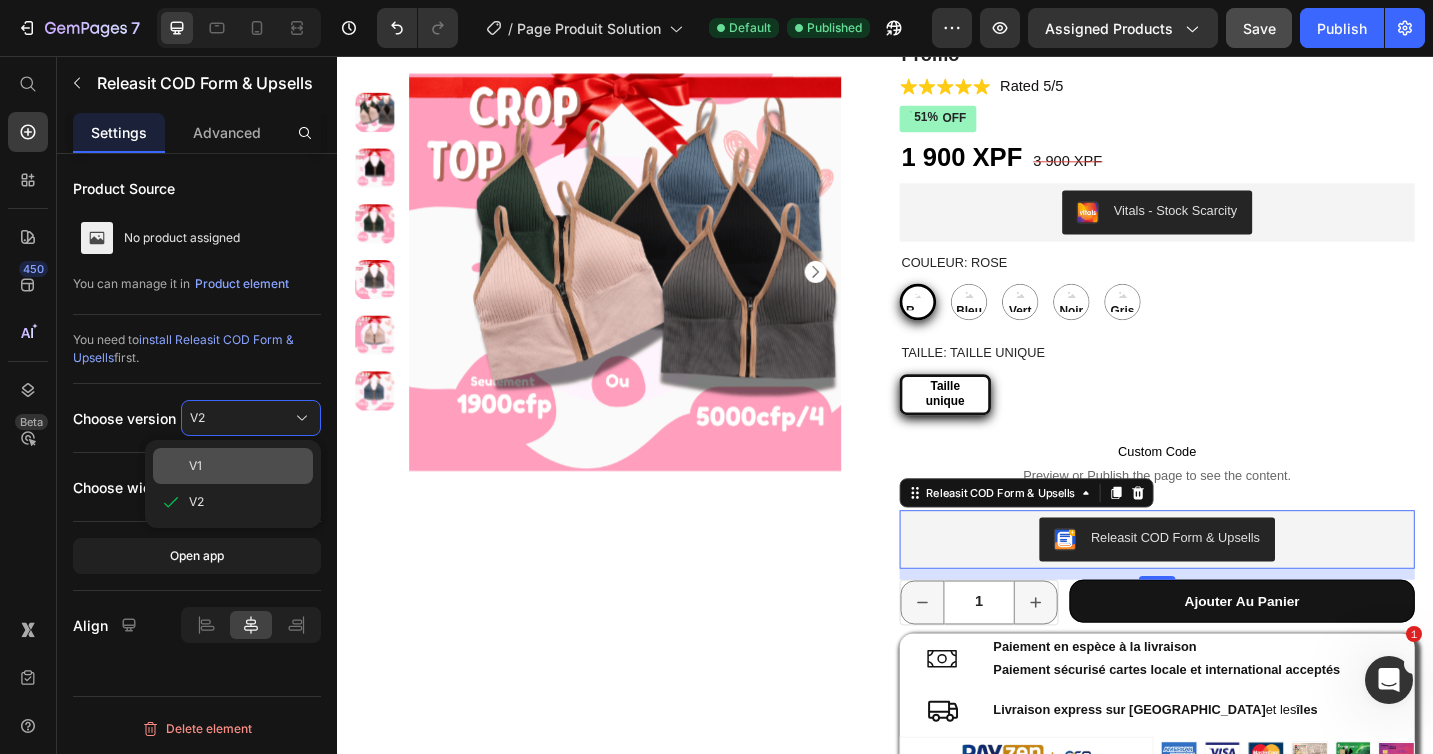 click on "V1" at bounding box center (247, 466) 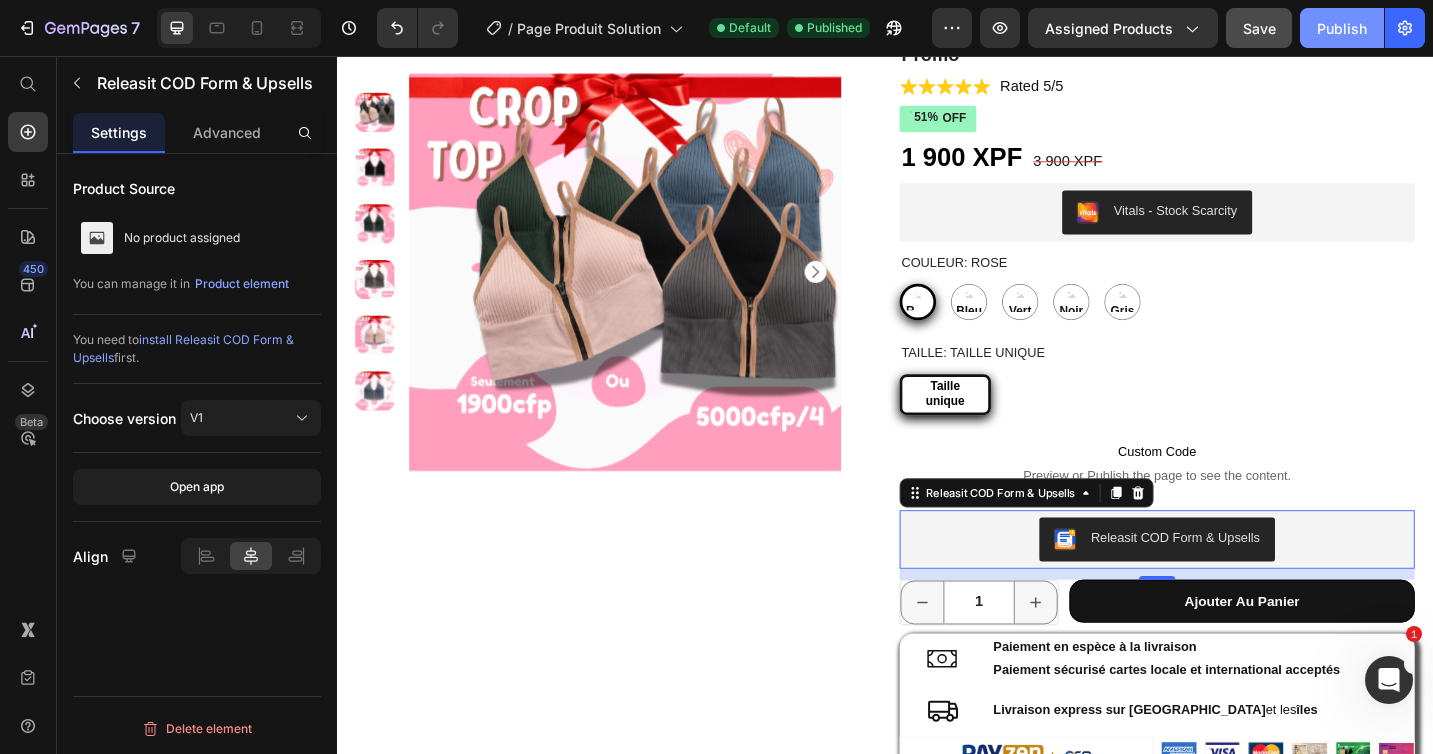 click on "Publish" at bounding box center [1342, 28] 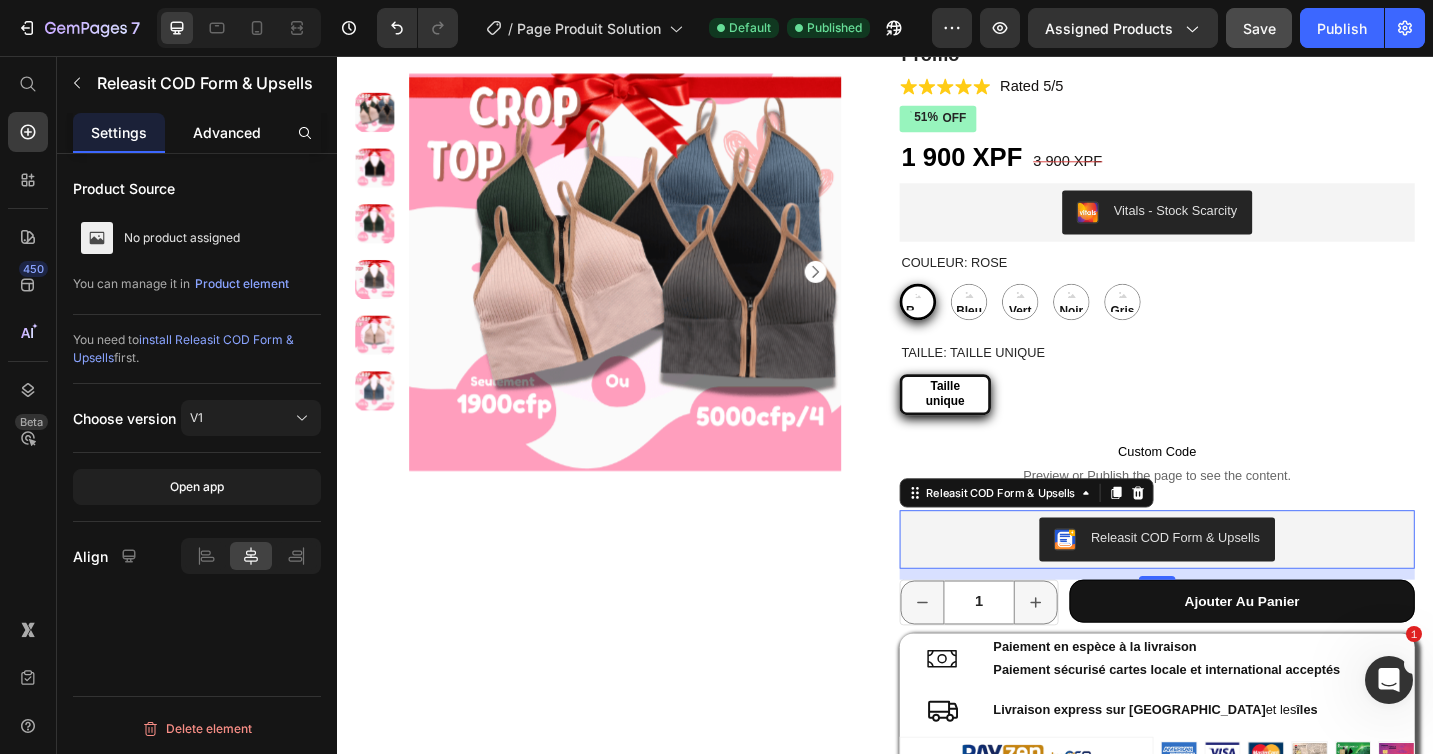 click on "Advanced" at bounding box center (227, 132) 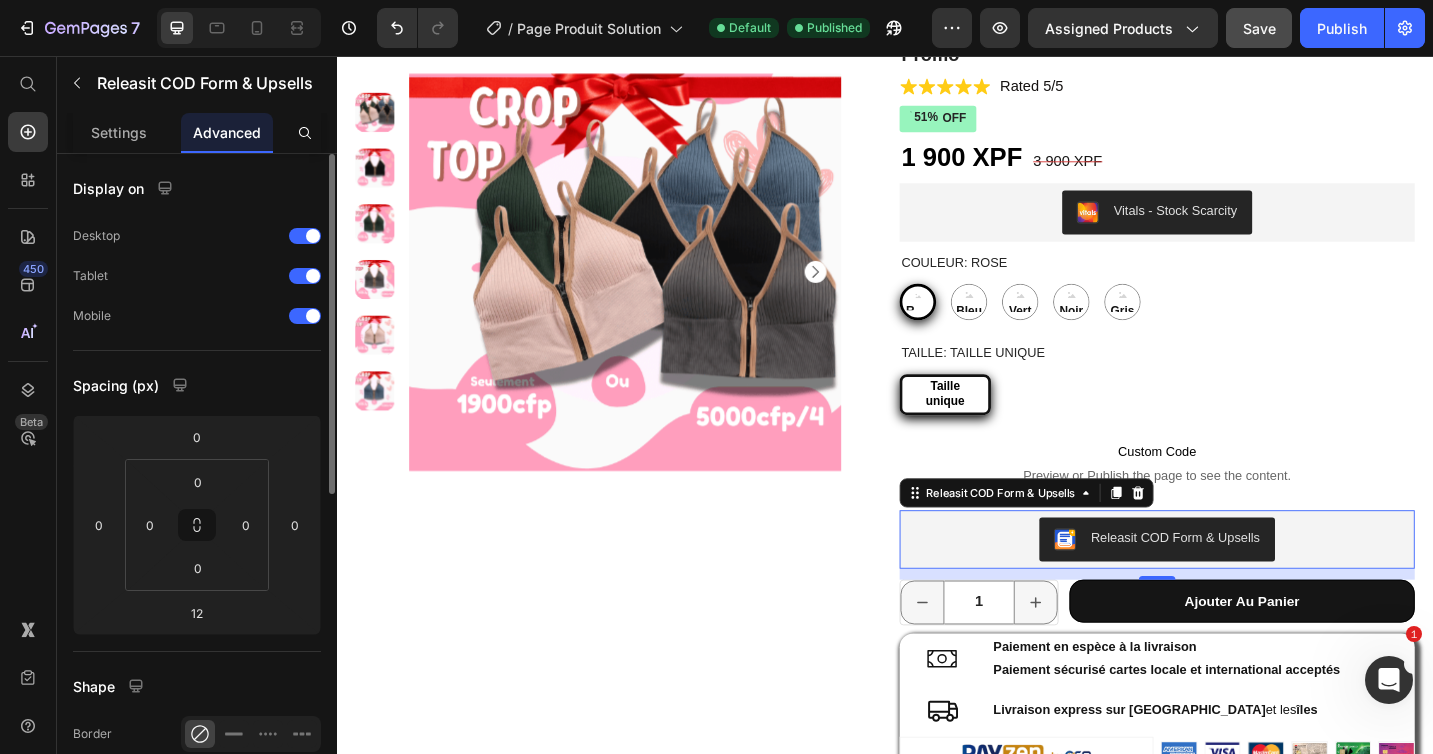 scroll, scrollTop: 612, scrollLeft: 0, axis: vertical 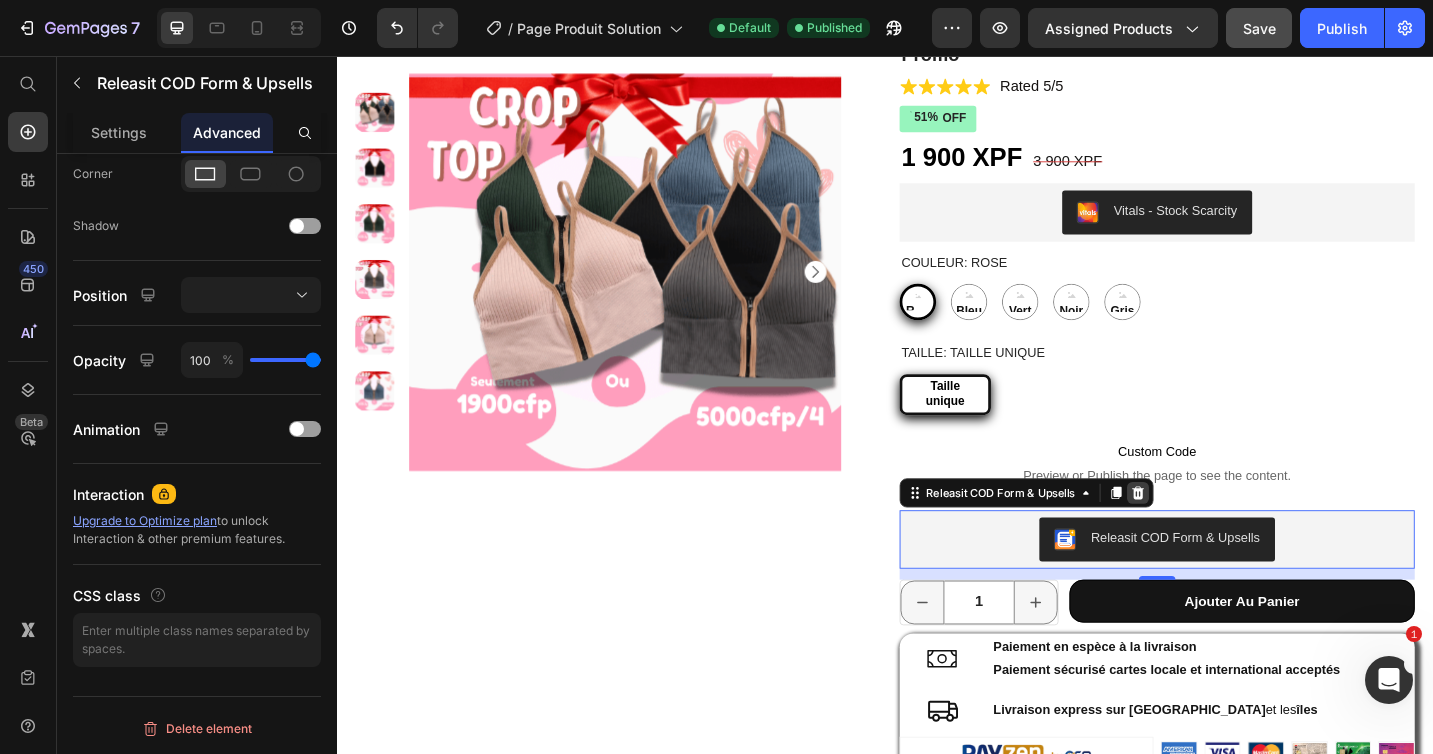 click 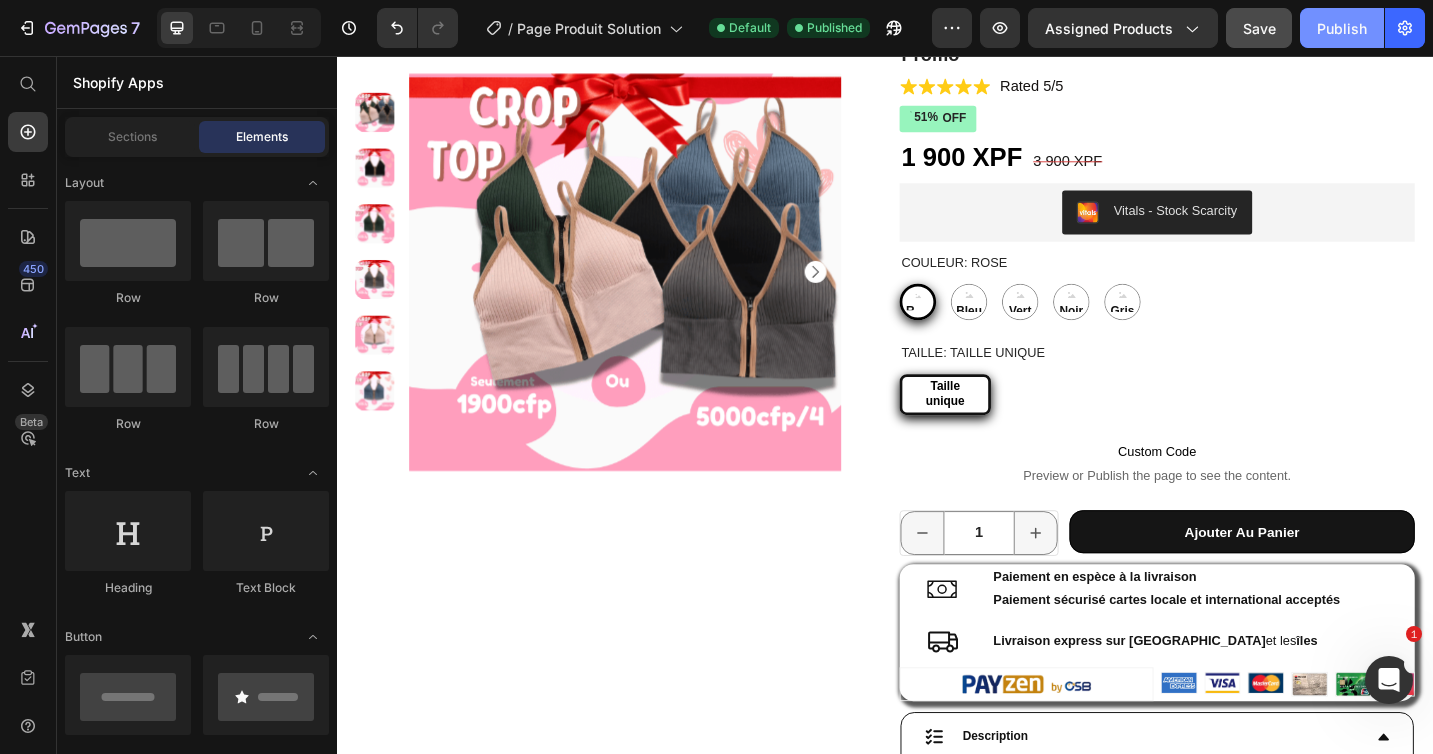 click on "Publish" at bounding box center [1342, 28] 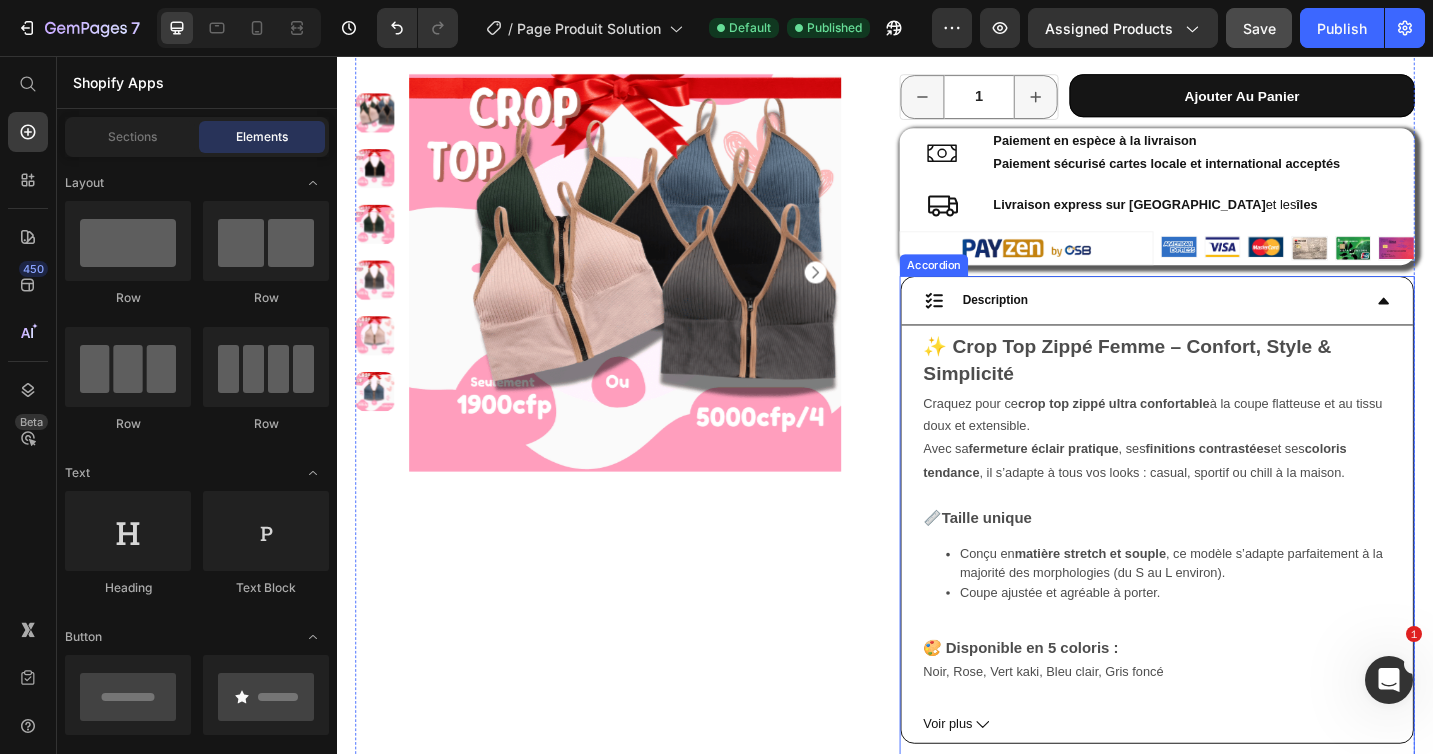 scroll, scrollTop: 965, scrollLeft: 0, axis: vertical 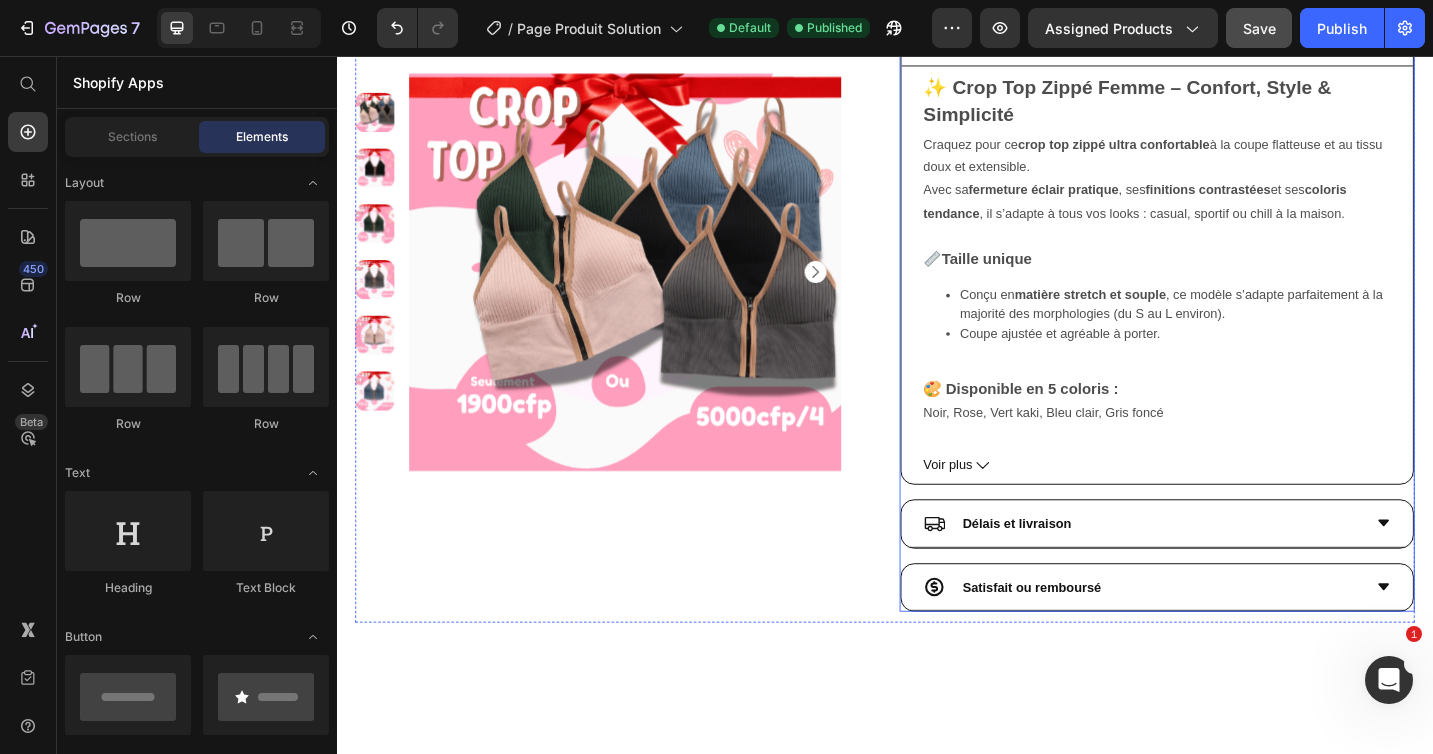 click on "Délais et livraison" at bounding box center [1219, 567] 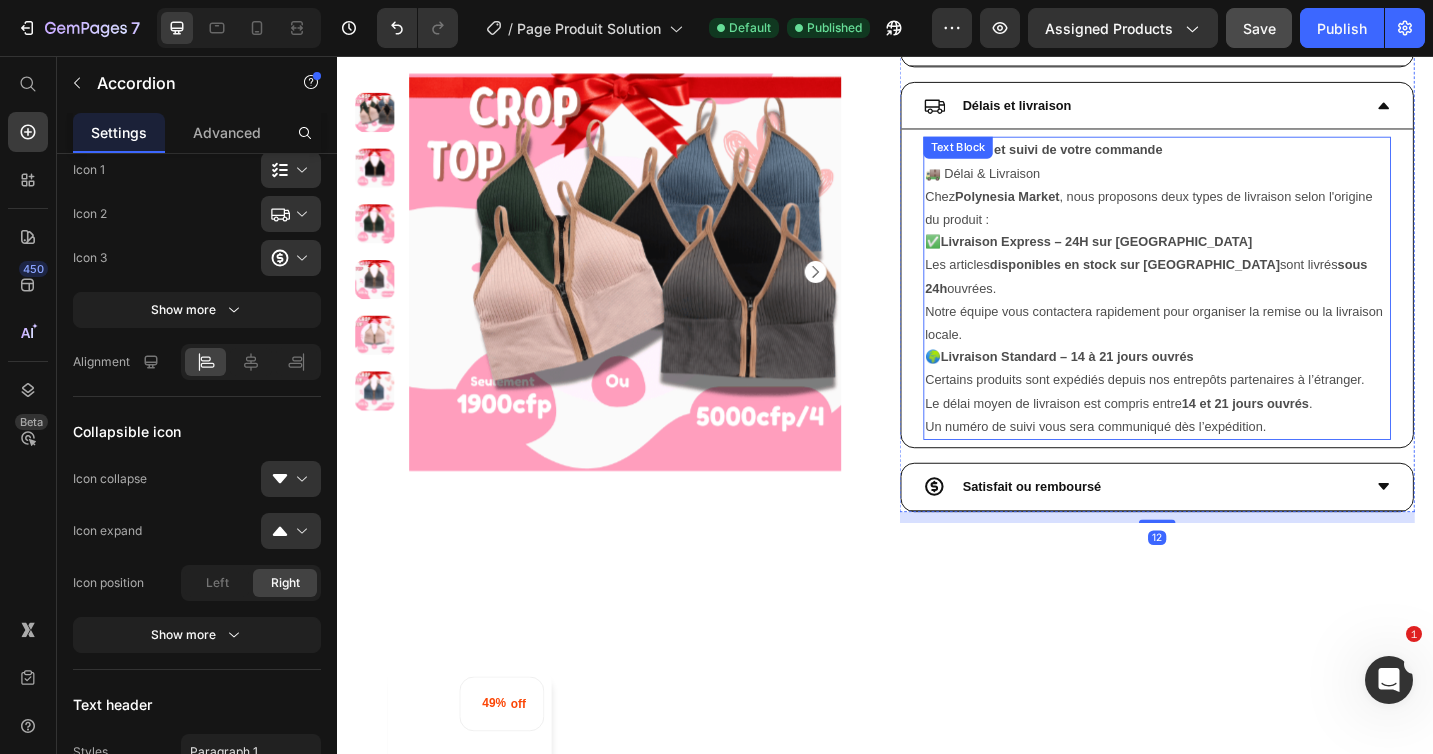 scroll, scrollTop: 0, scrollLeft: 0, axis: both 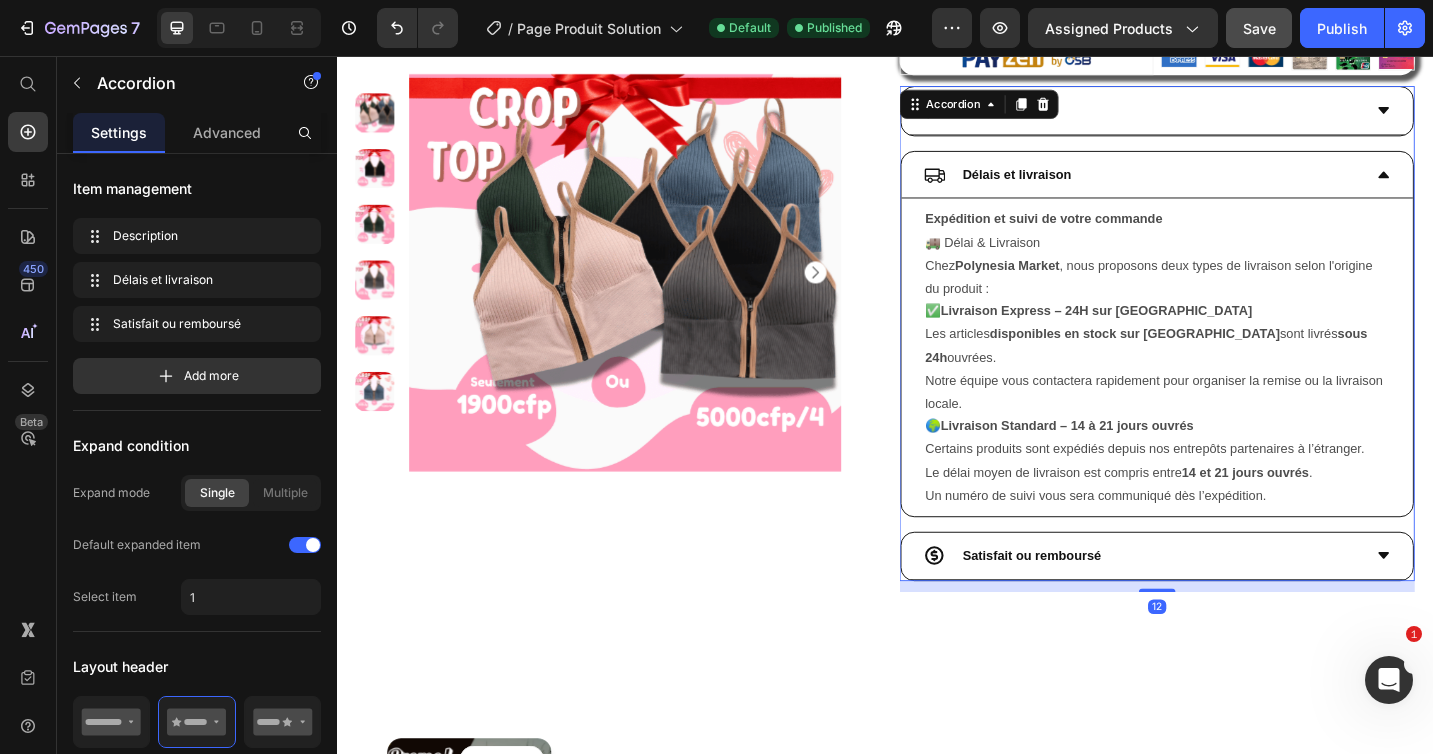 click 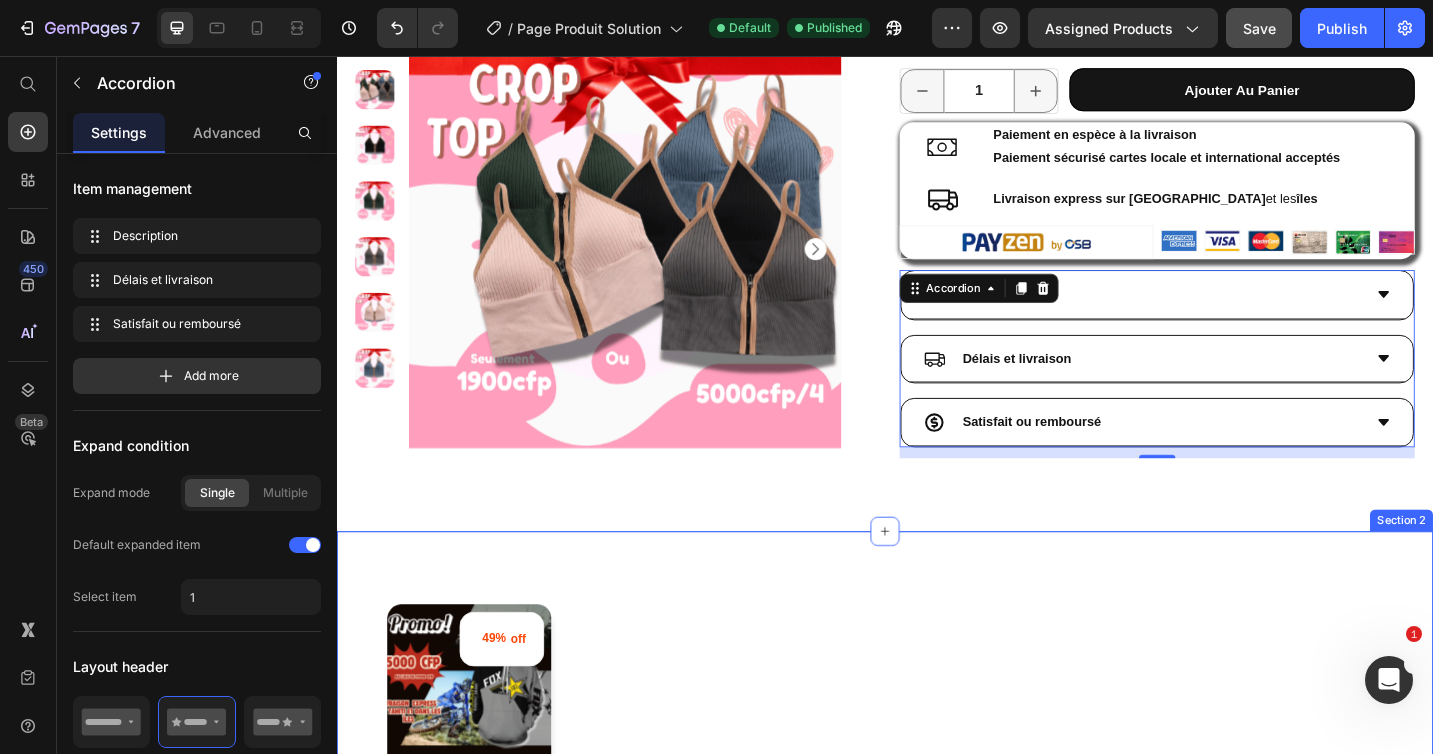 scroll, scrollTop: 0, scrollLeft: 0, axis: both 